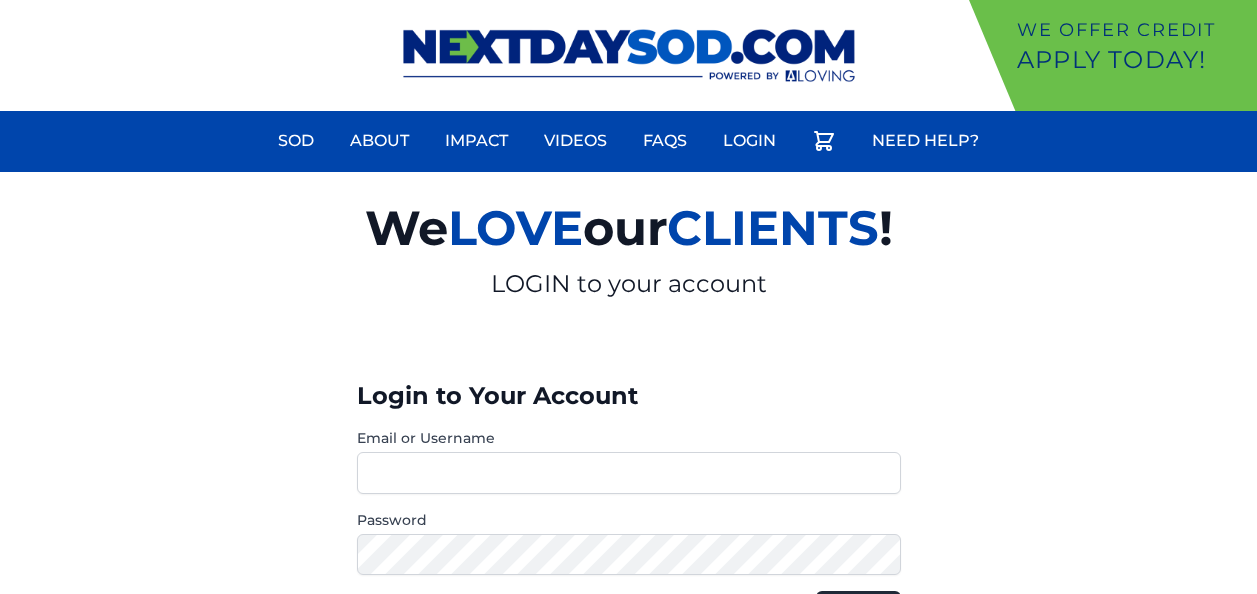 scroll, scrollTop: 0, scrollLeft: 0, axis: both 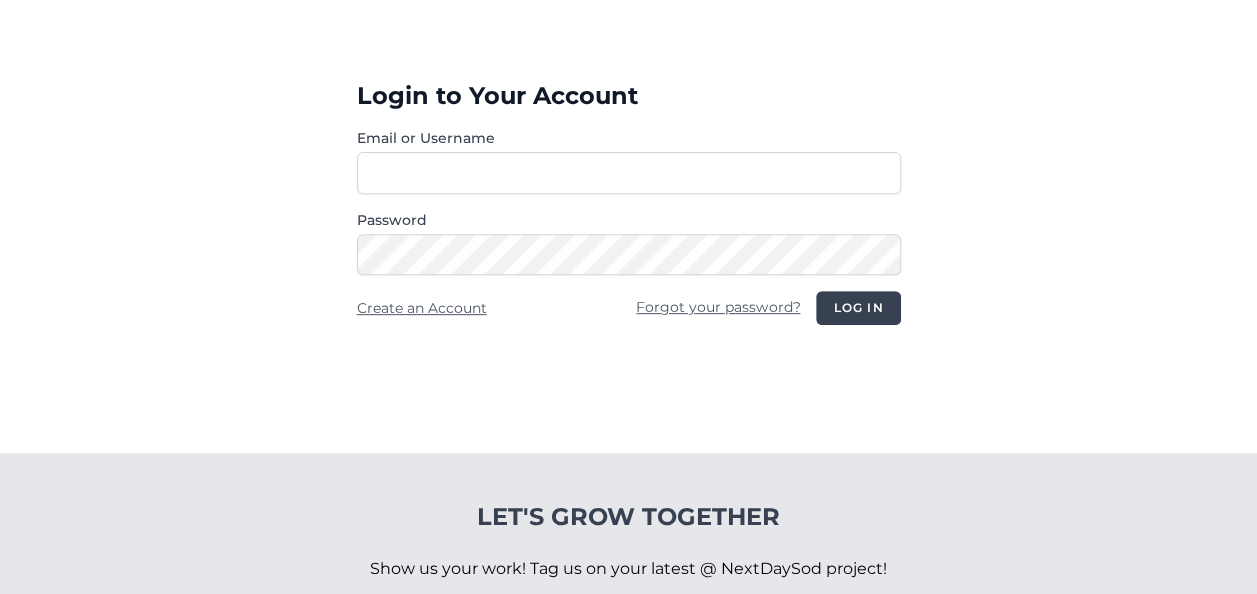 type on "**********" 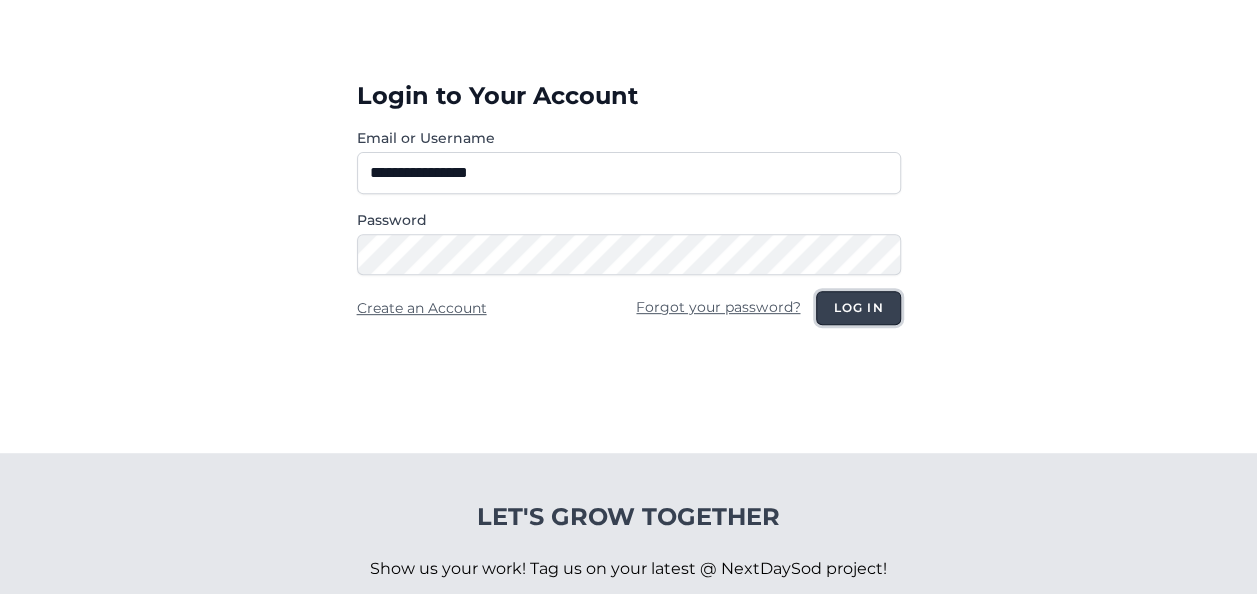 click on "Log in" at bounding box center [858, 308] 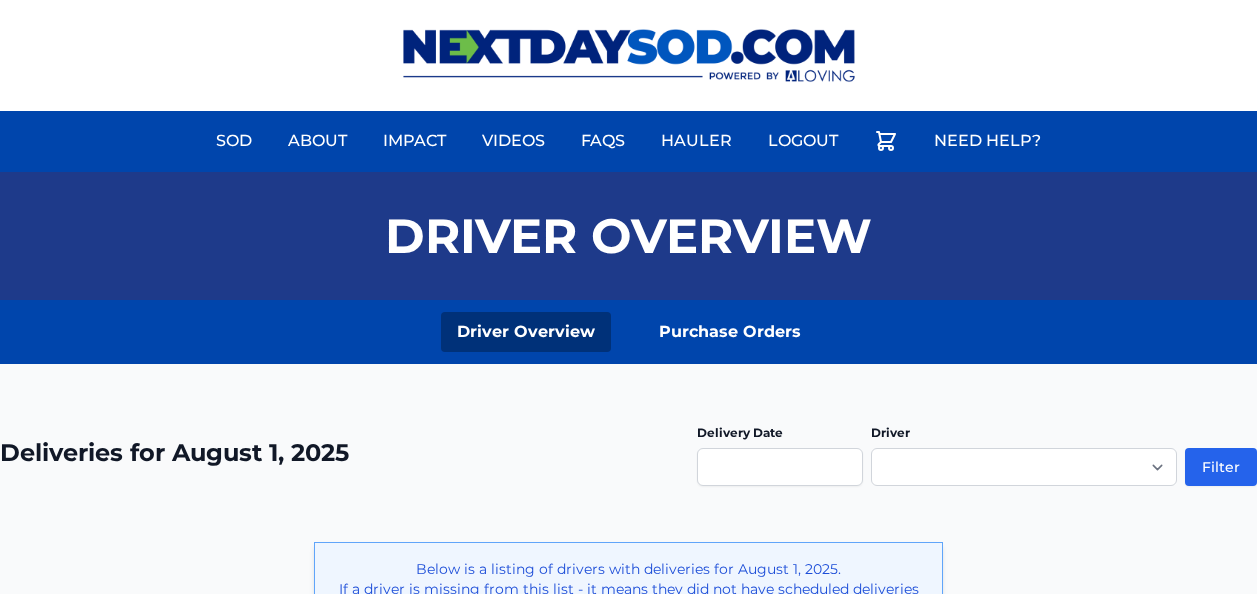 scroll, scrollTop: 0, scrollLeft: 0, axis: both 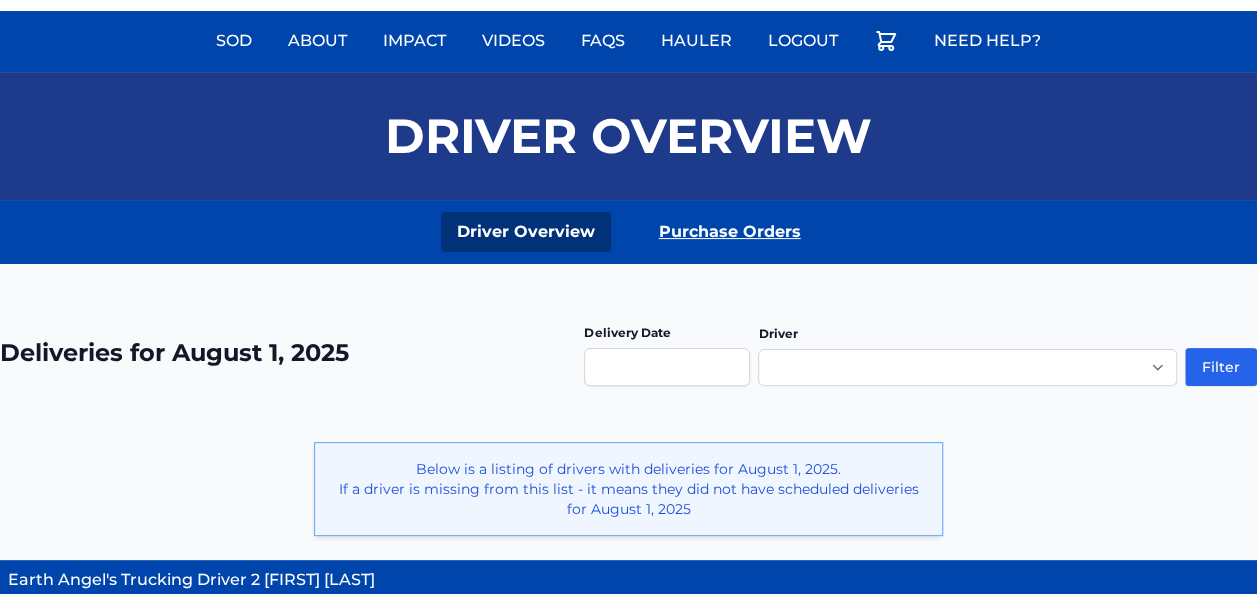 click on "Purchase Orders" at bounding box center (730, 232) 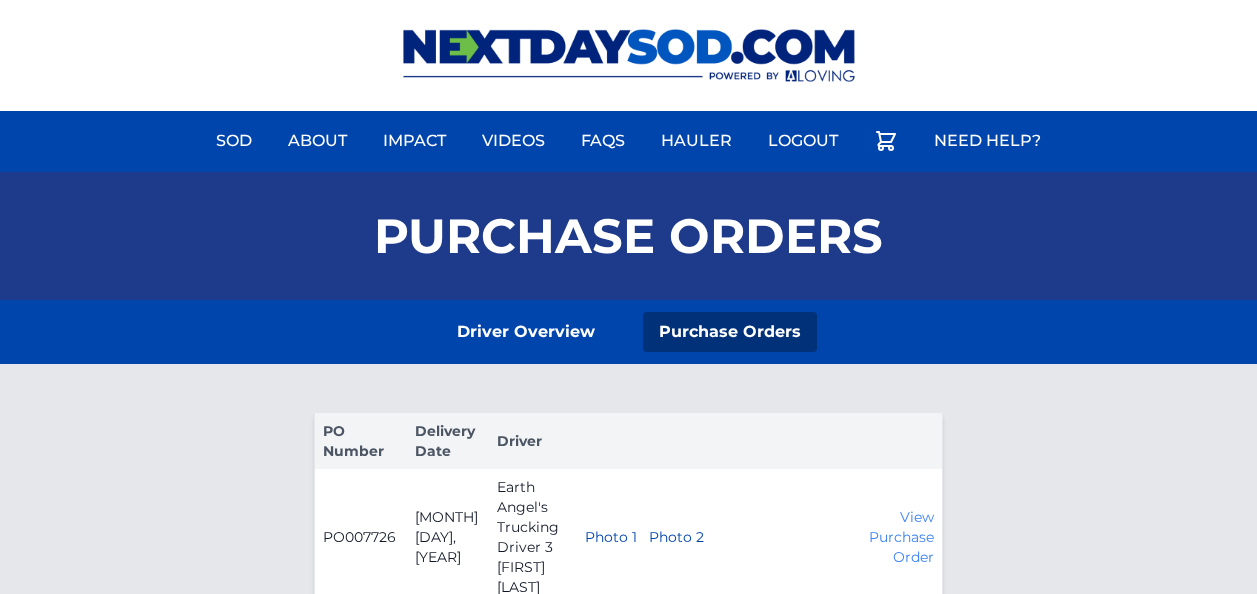 scroll, scrollTop: 0, scrollLeft: 0, axis: both 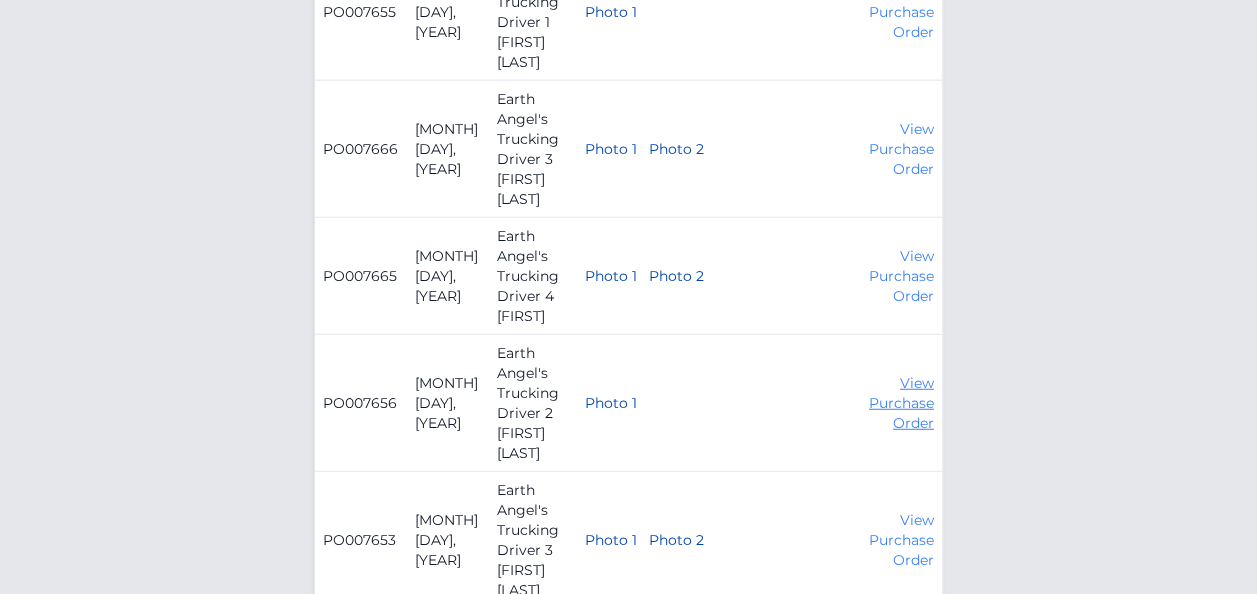 click on "View Purchase Order" at bounding box center (901, 403) 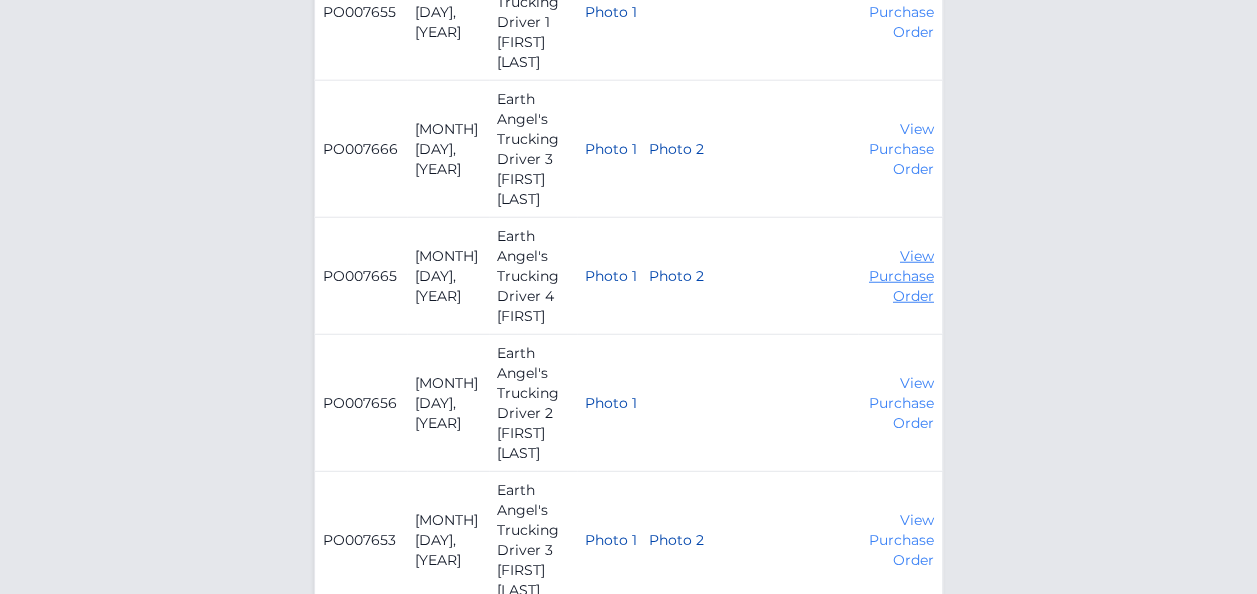 click on "View Purchase Order" at bounding box center (901, 276) 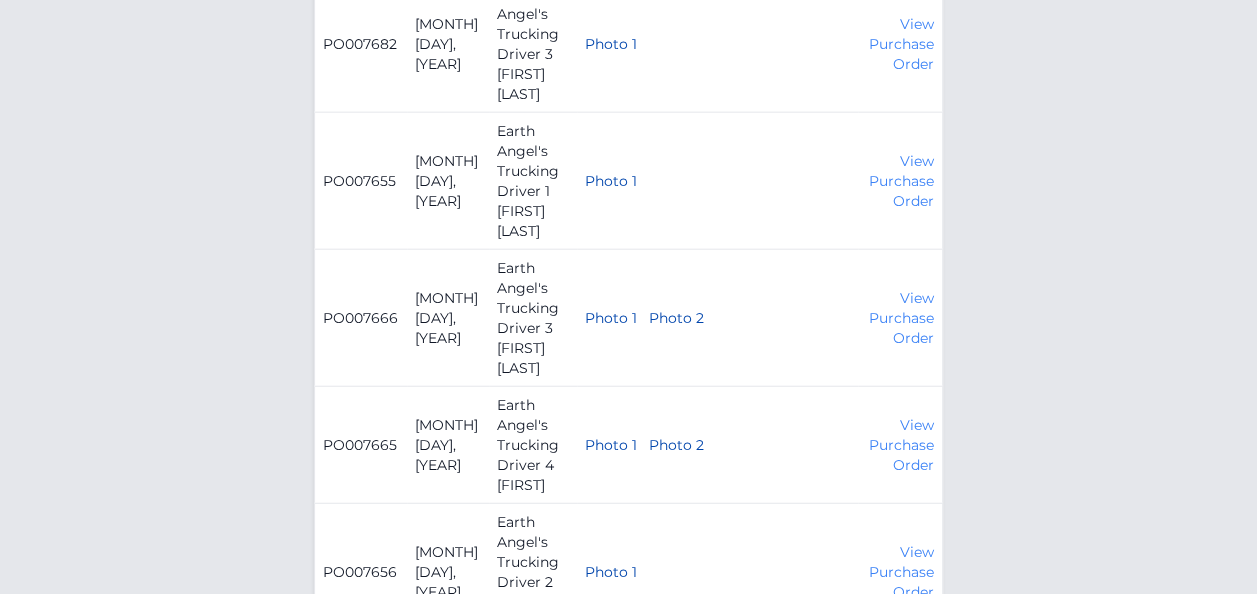 scroll, scrollTop: 2300, scrollLeft: 0, axis: vertical 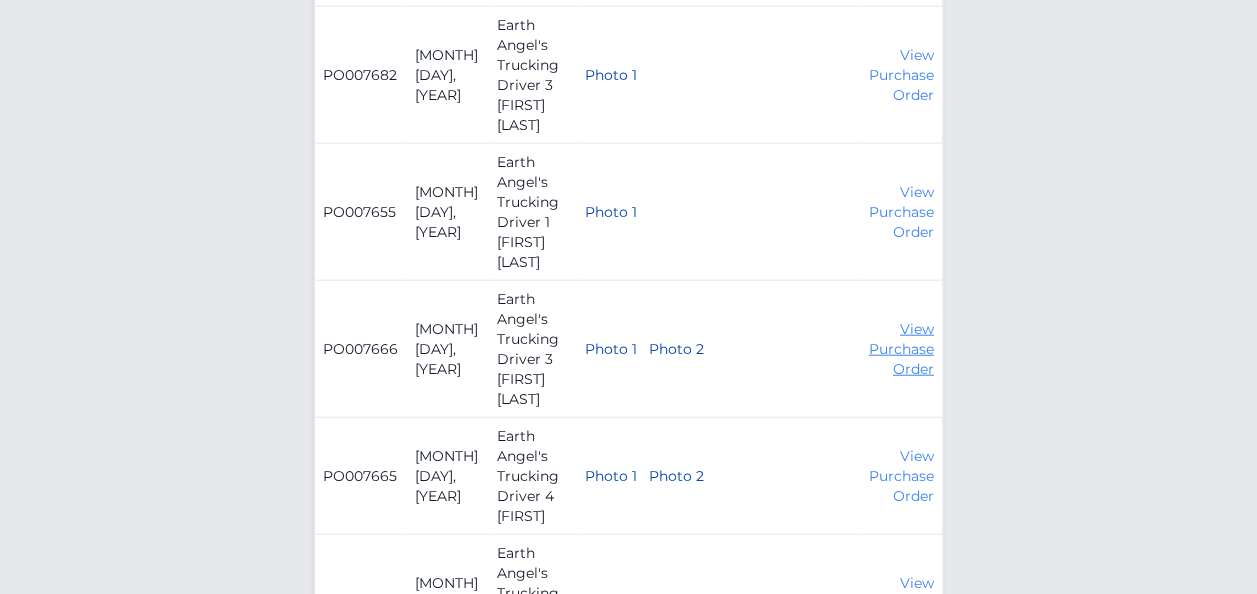 click on "View Purchase Order" at bounding box center (901, 349) 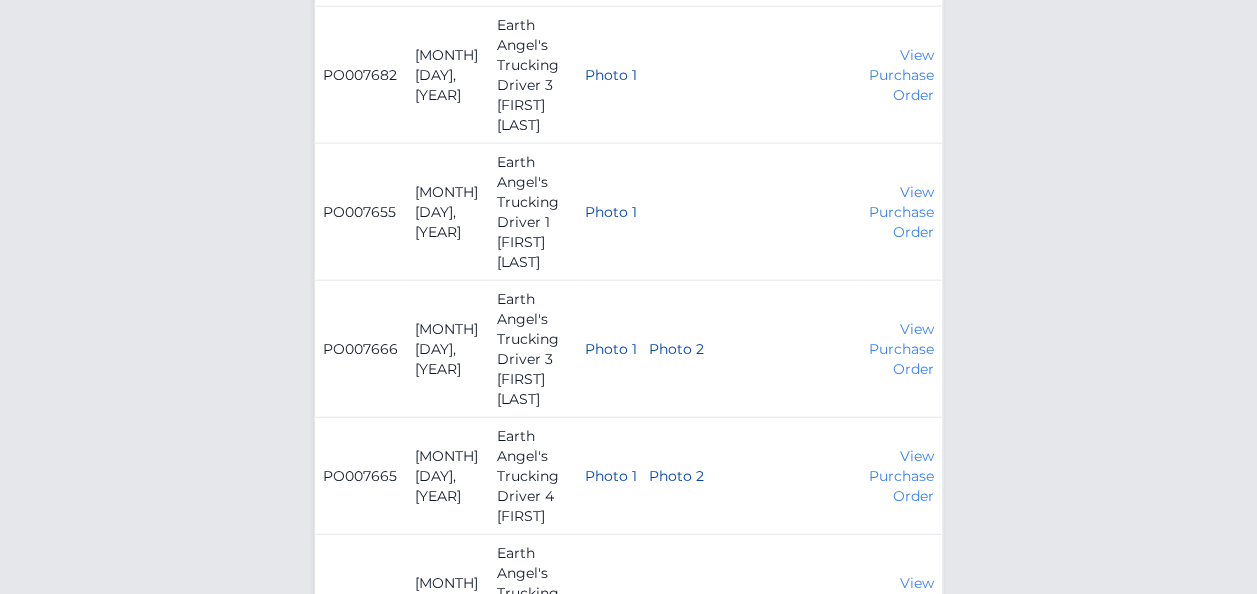 click on "View Purchase Order" at bounding box center (900, 212) 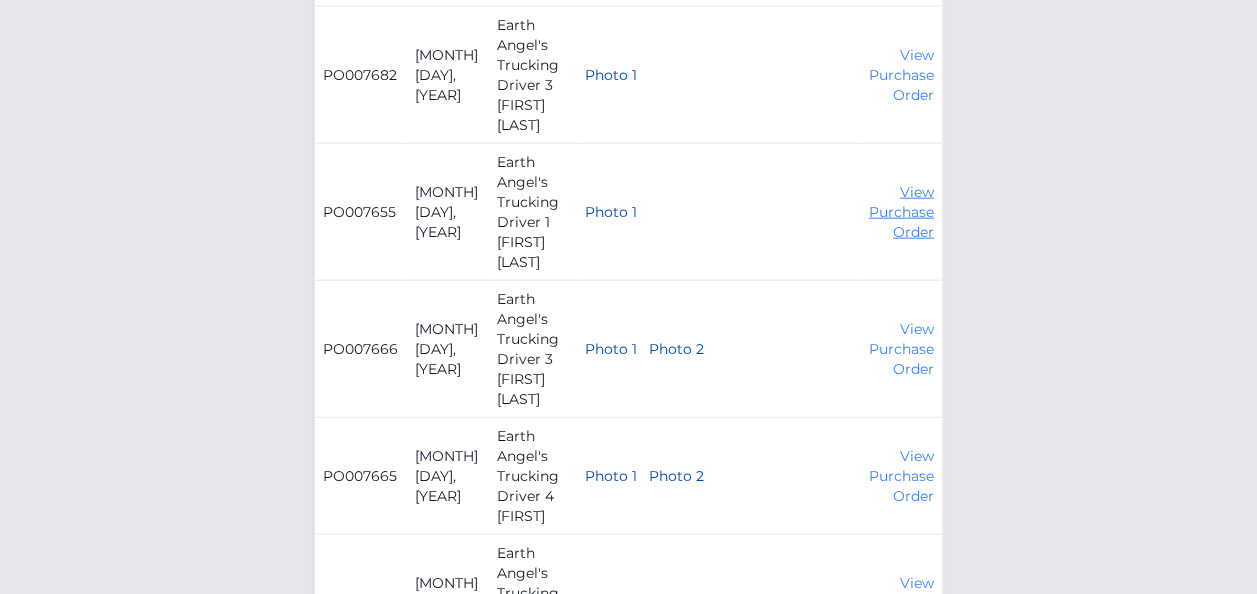 click on "View Purchase Order" at bounding box center (901, 212) 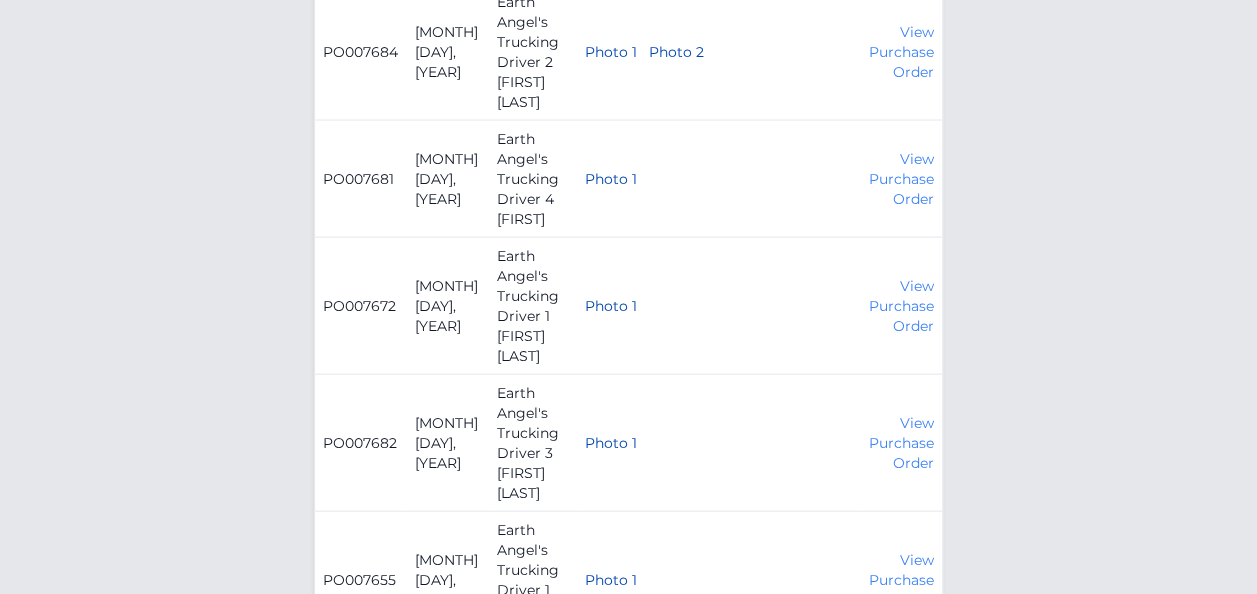 scroll, scrollTop: 1900, scrollLeft: 0, axis: vertical 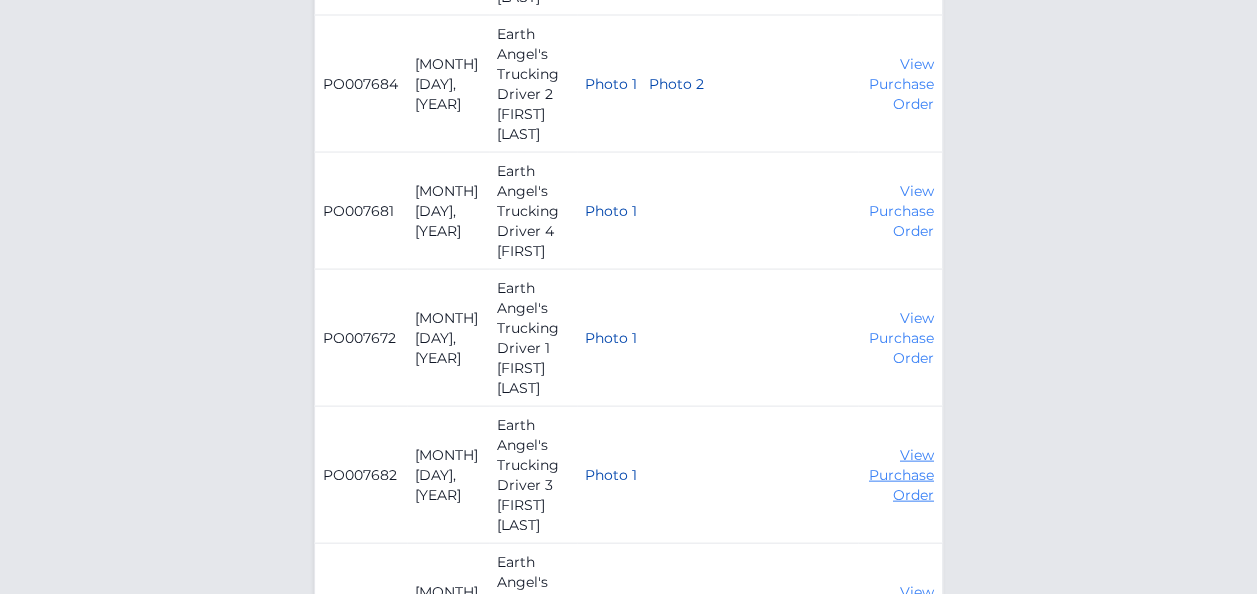 click on "View Purchase Order" at bounding box center (901, 475) 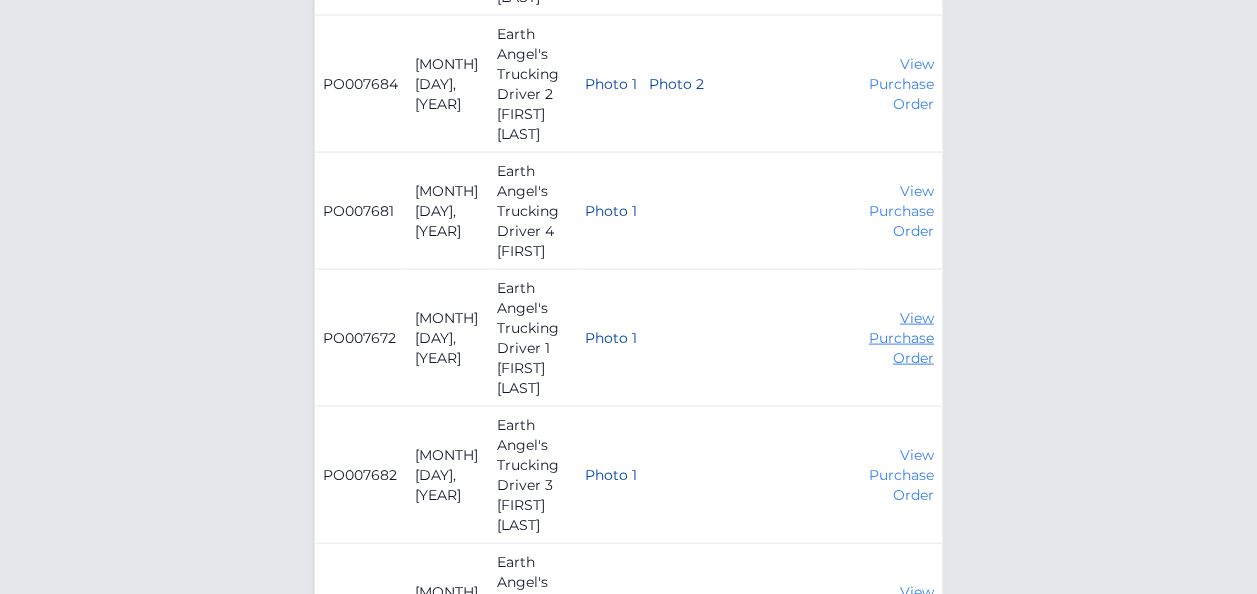 click on "View Purchase Order" at bounding box center (901, 338) 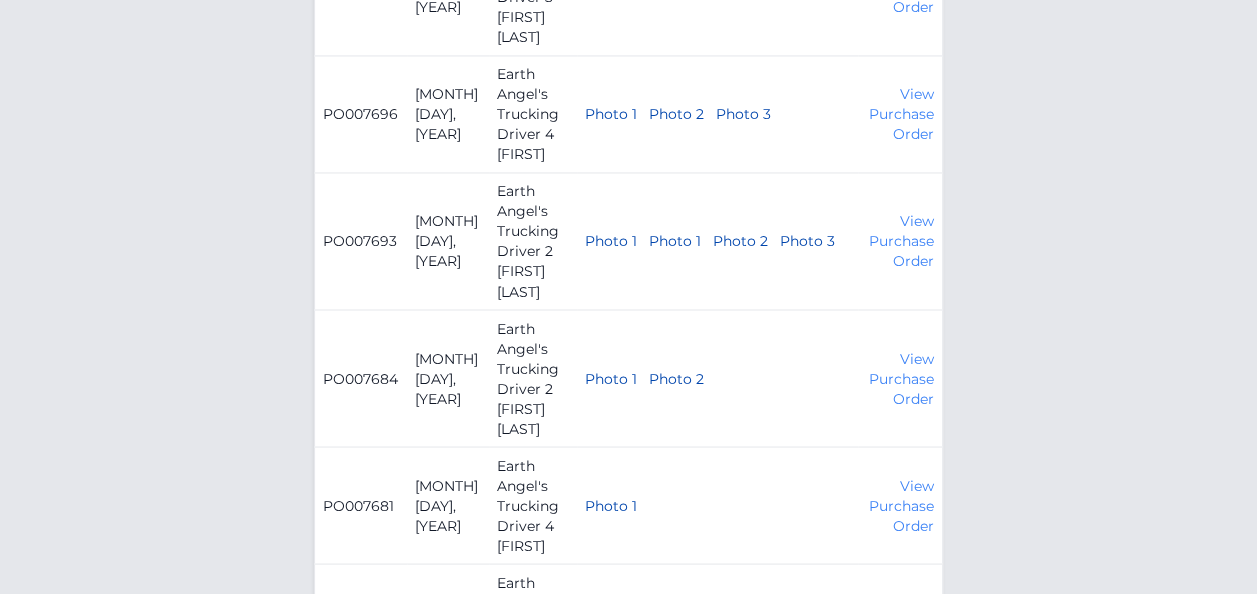 scroll, scrollTop: 1600, scrollLeft: 0, axis: vertical 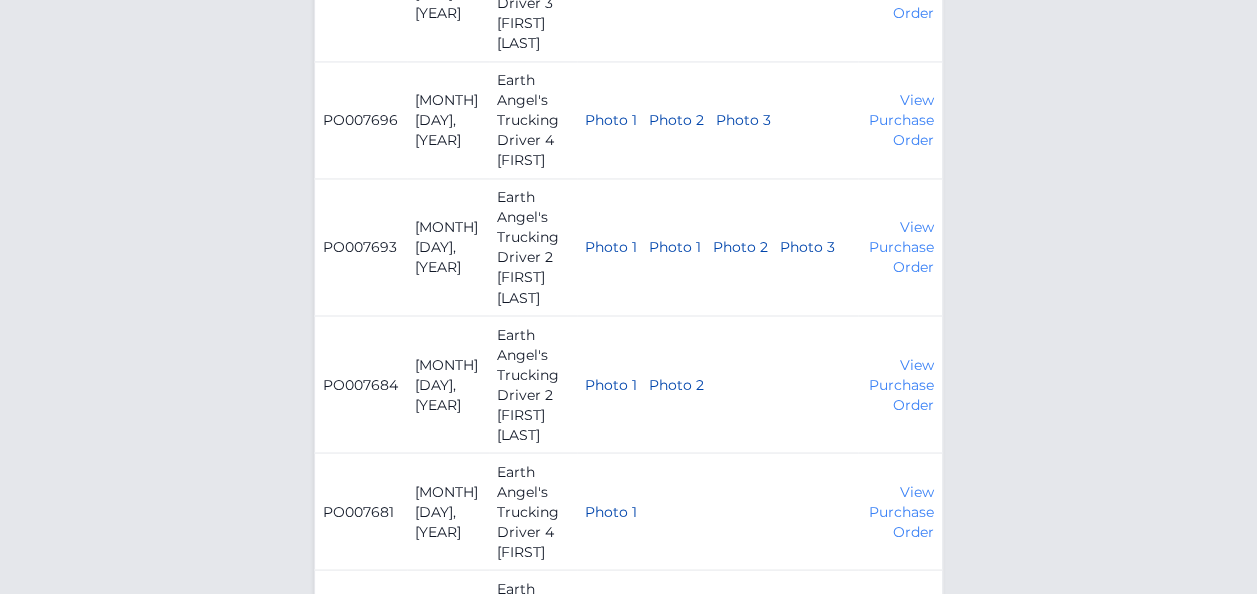 click on "View Purchase Order" at bounding box center [900, 511] 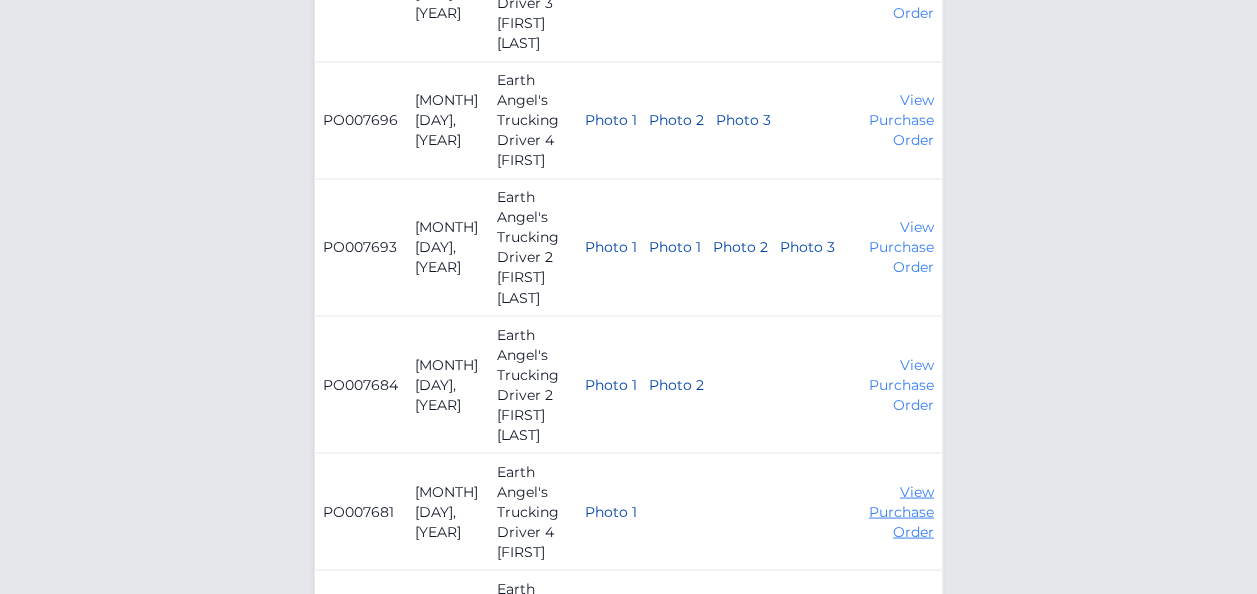 click on "View Purchase Order" at bounding box center [901, 511] 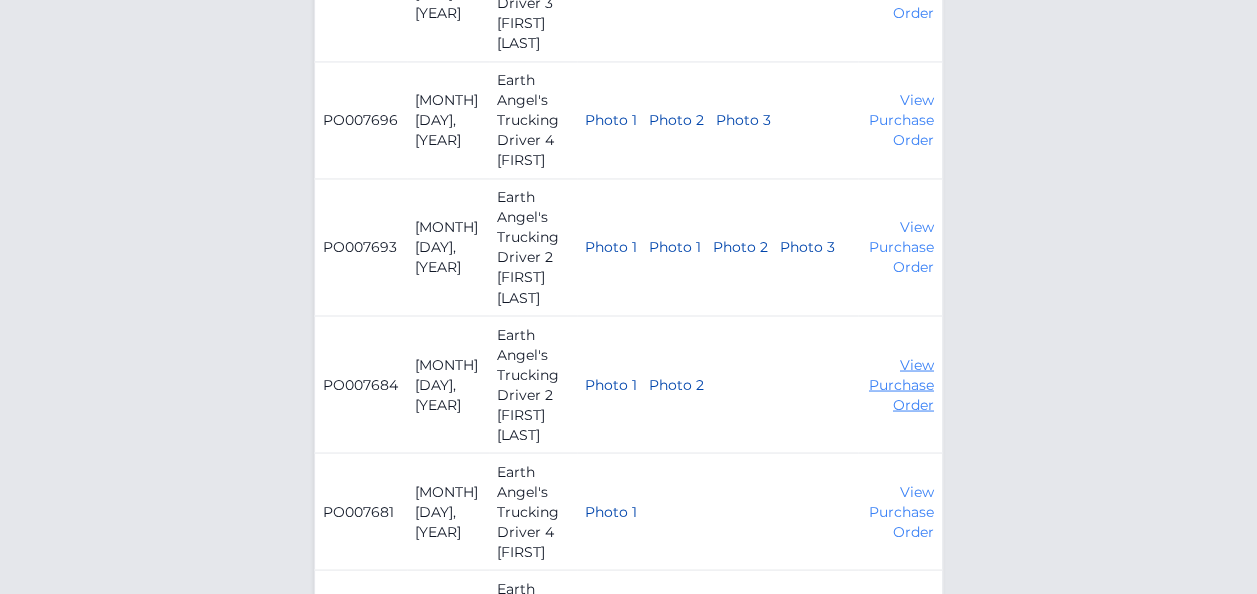 click on "View Purchase Order" at bounding box center [901, 384] 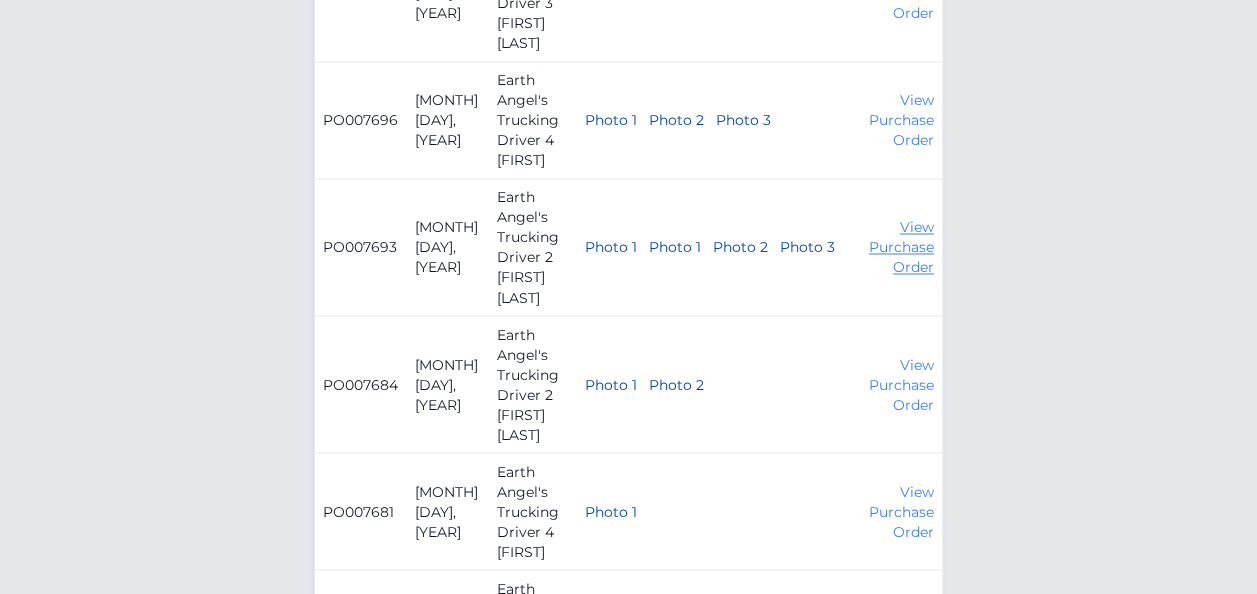 click on "View Purchase Order" at bounding box center [901, 247] 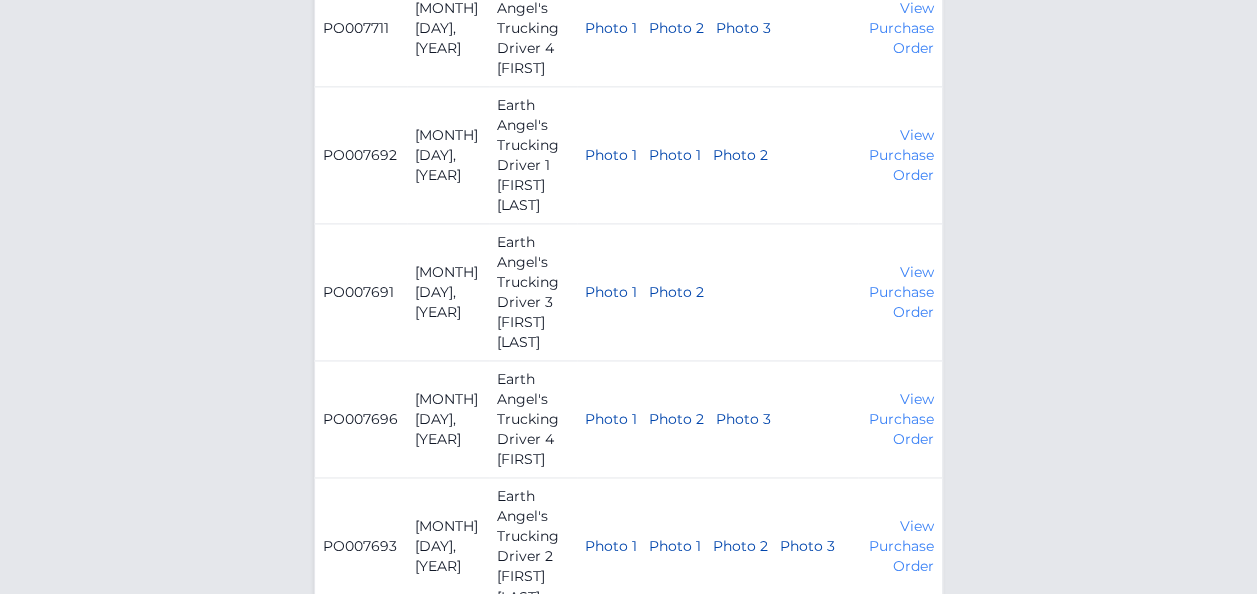 scroll, scrollTop: 1300, scrollLeft: 0, axis: vertical 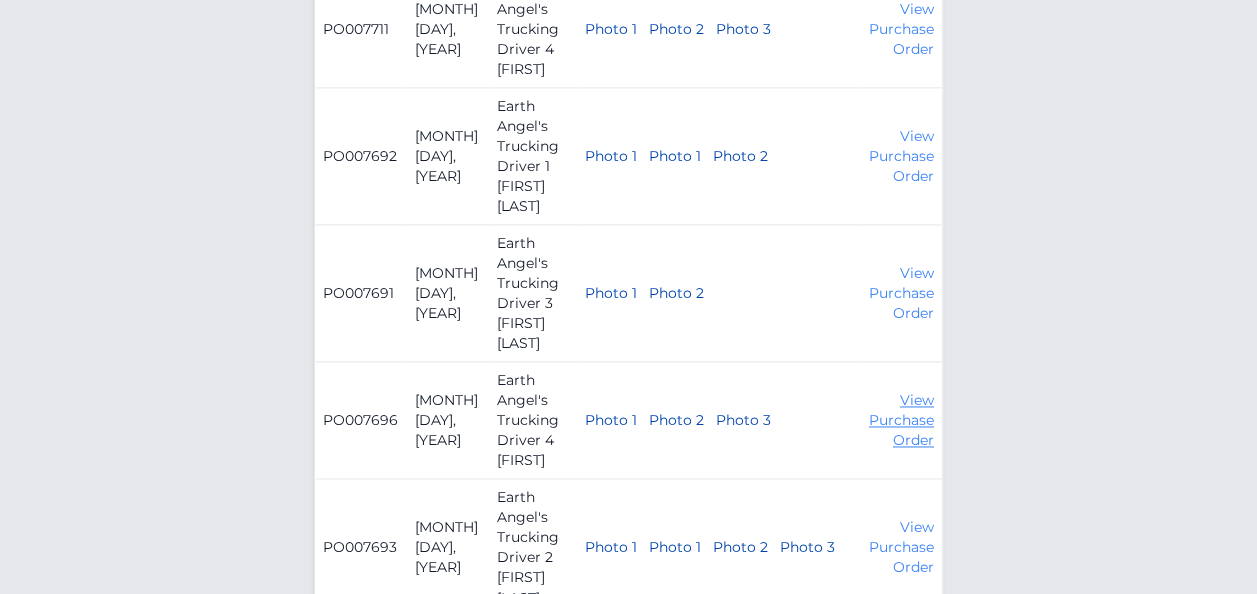 click on "View Purchase Order" at bounding box center (901, 420) 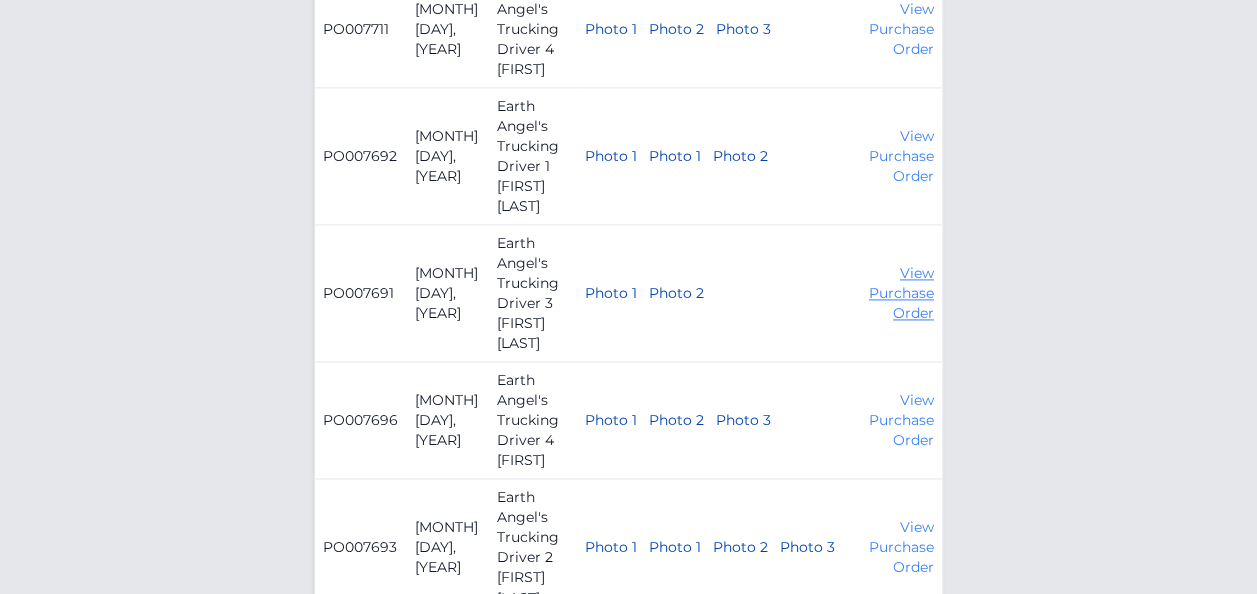 click on "View Purchase Order" at bounding box center [901, 293] 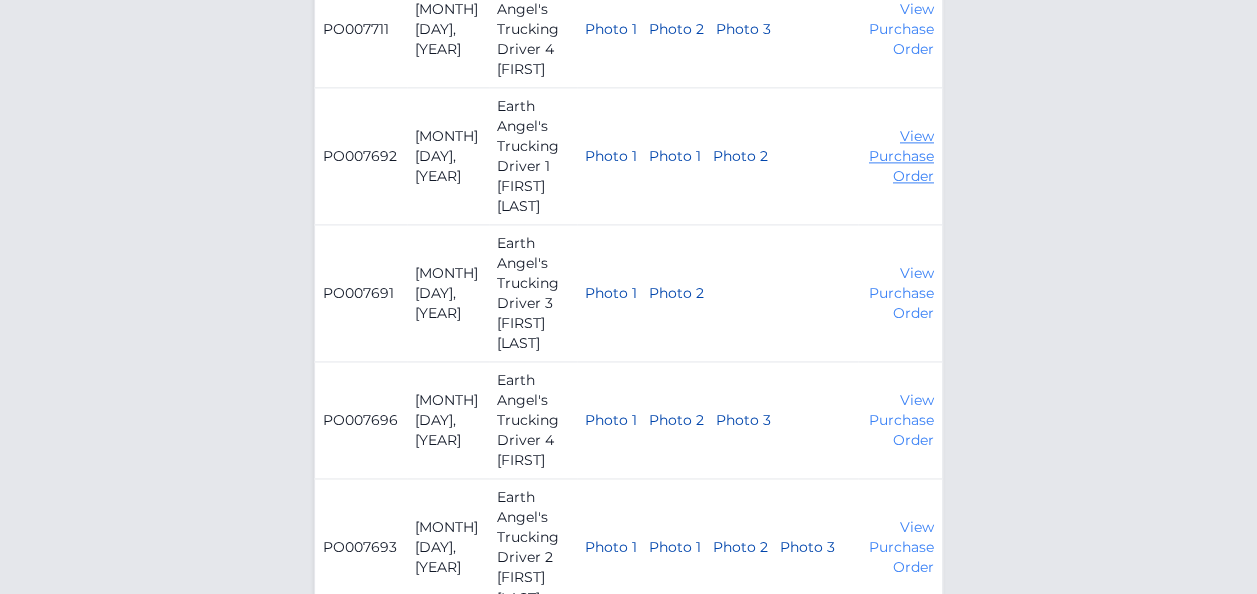 click on "View Purchase Order" at bounding box center [901, 156] 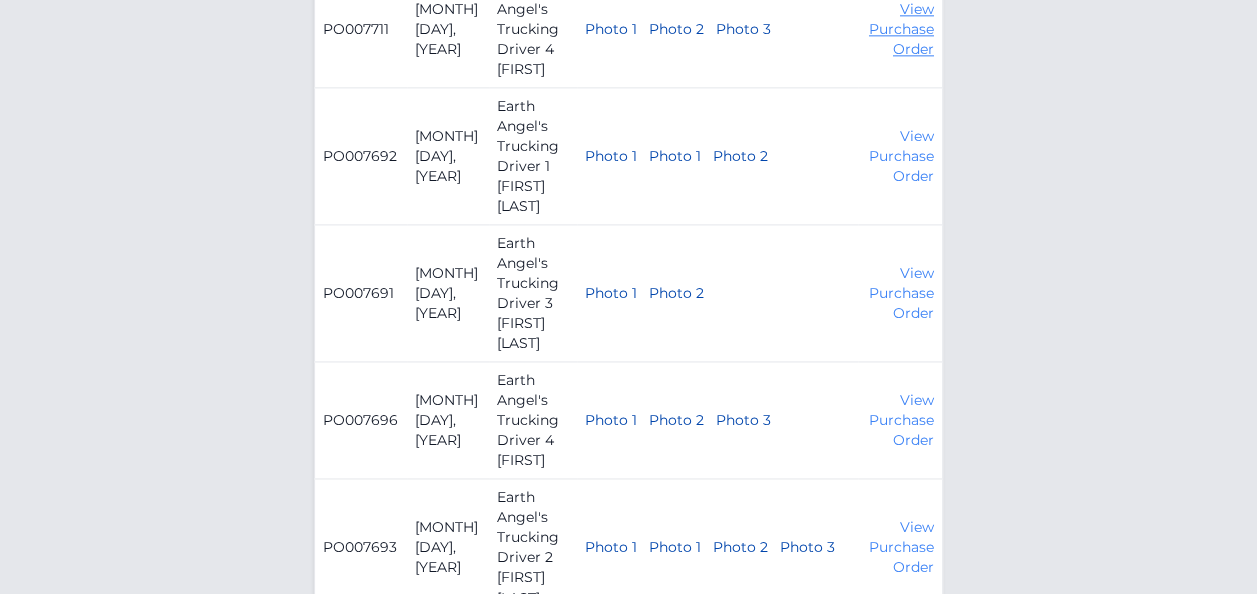 click on "View Purchase Order" at bounding box center [901, 29] 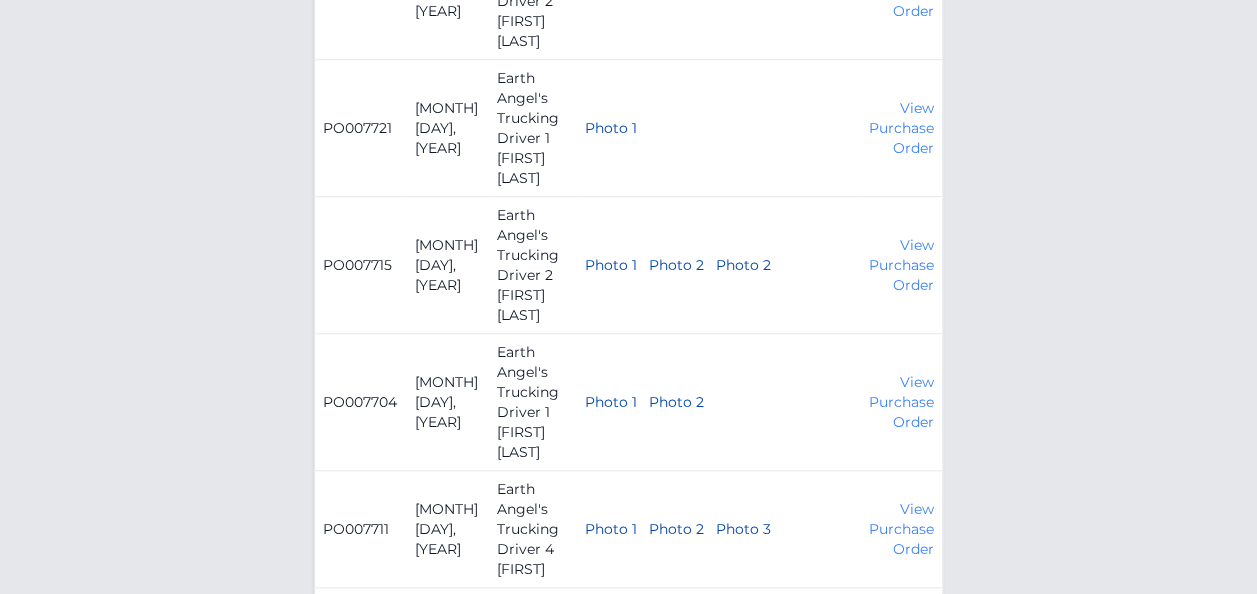 scroll, scrollTop: 700, scrollLeft: 0, axis: vertical 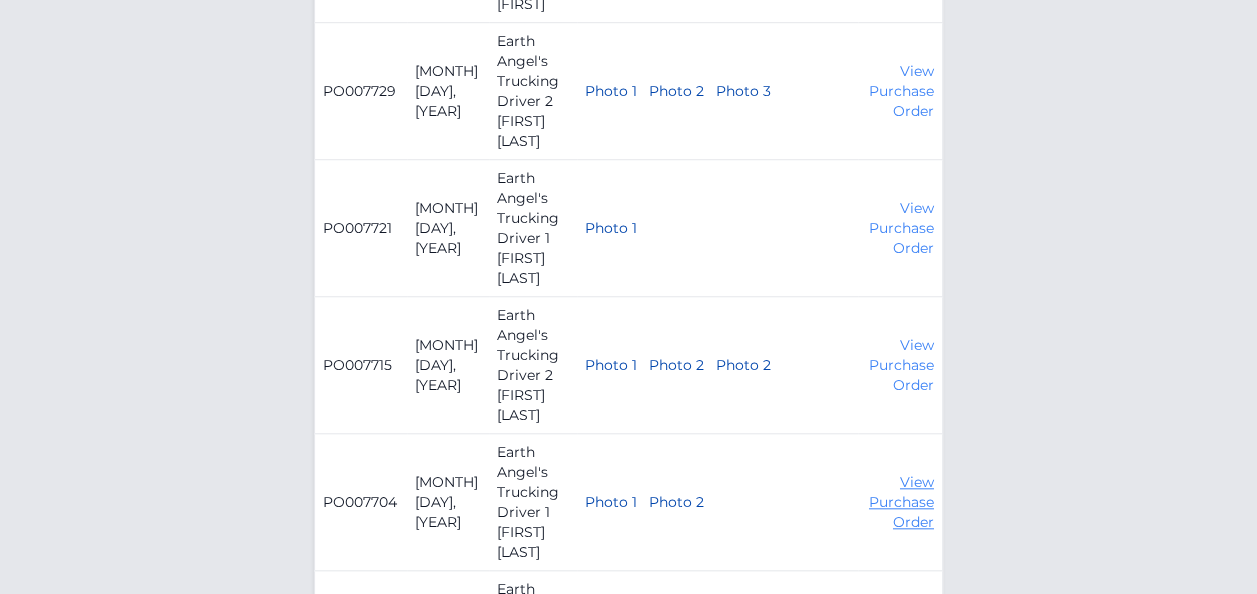 click on "View Purchase Order" at bounding box center (901, 502) 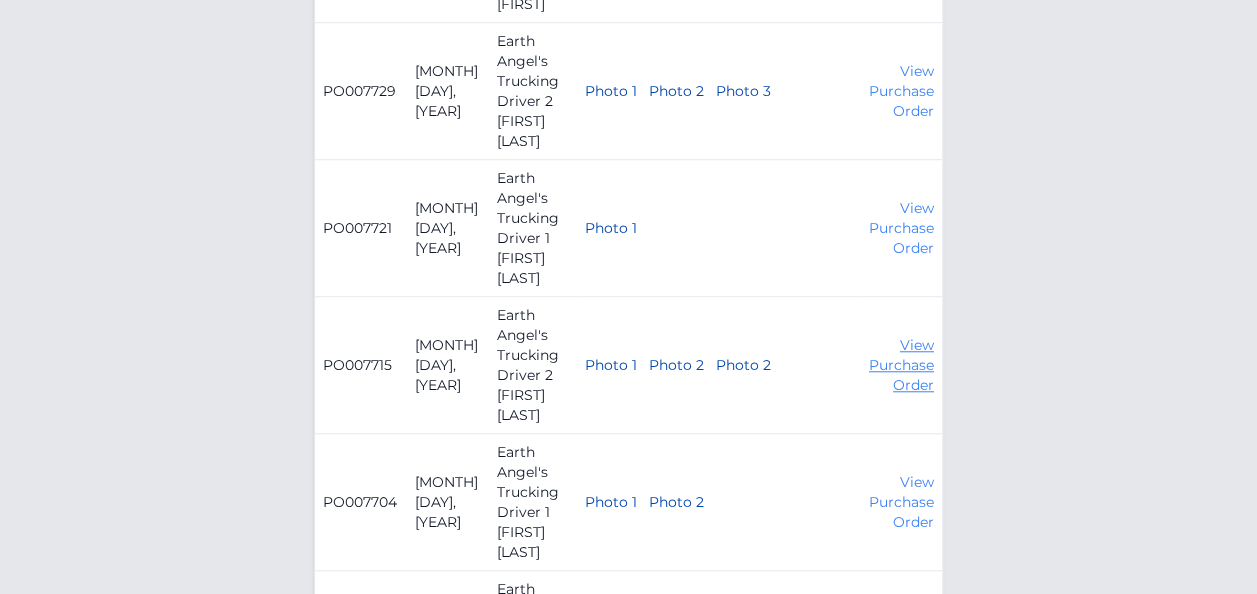 click on "View Purchase Order" at bounding box center [901, 365] 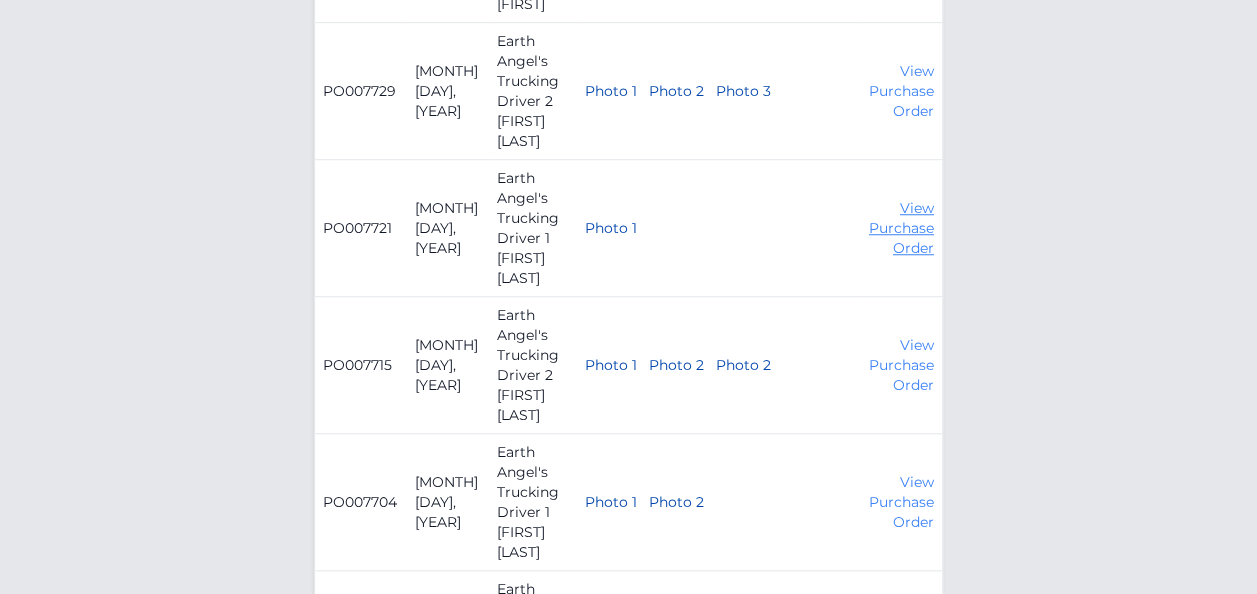 click on "View Purchase Order" at bounding box center (901, 228) 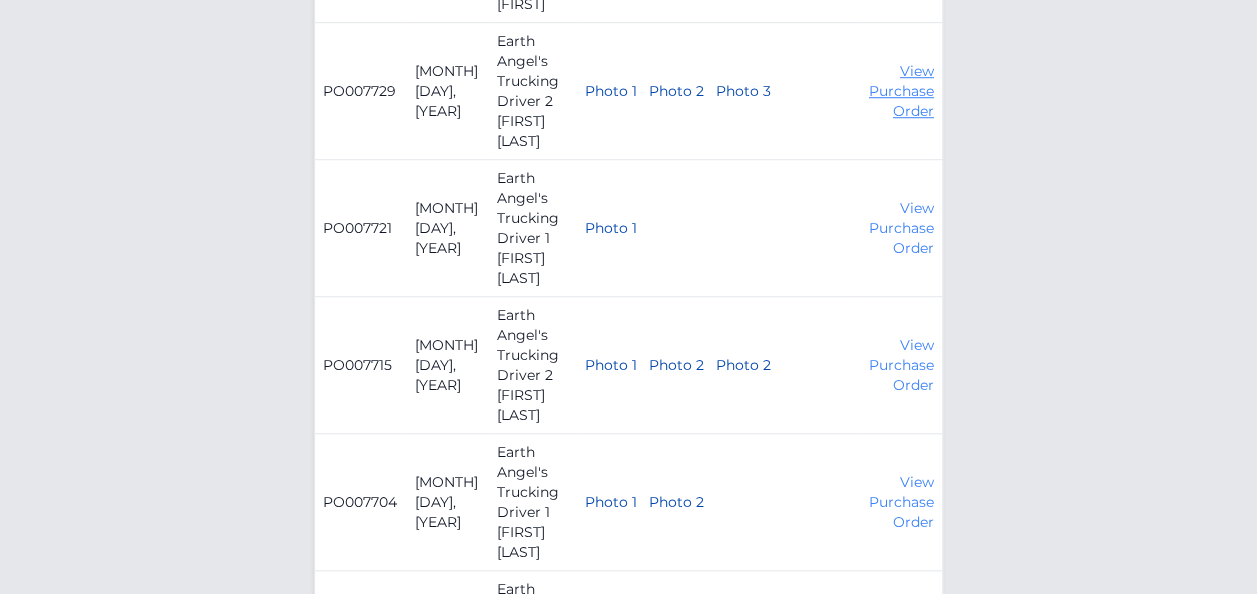 click on "View Purchase Order" at bounding box center [901, 91] 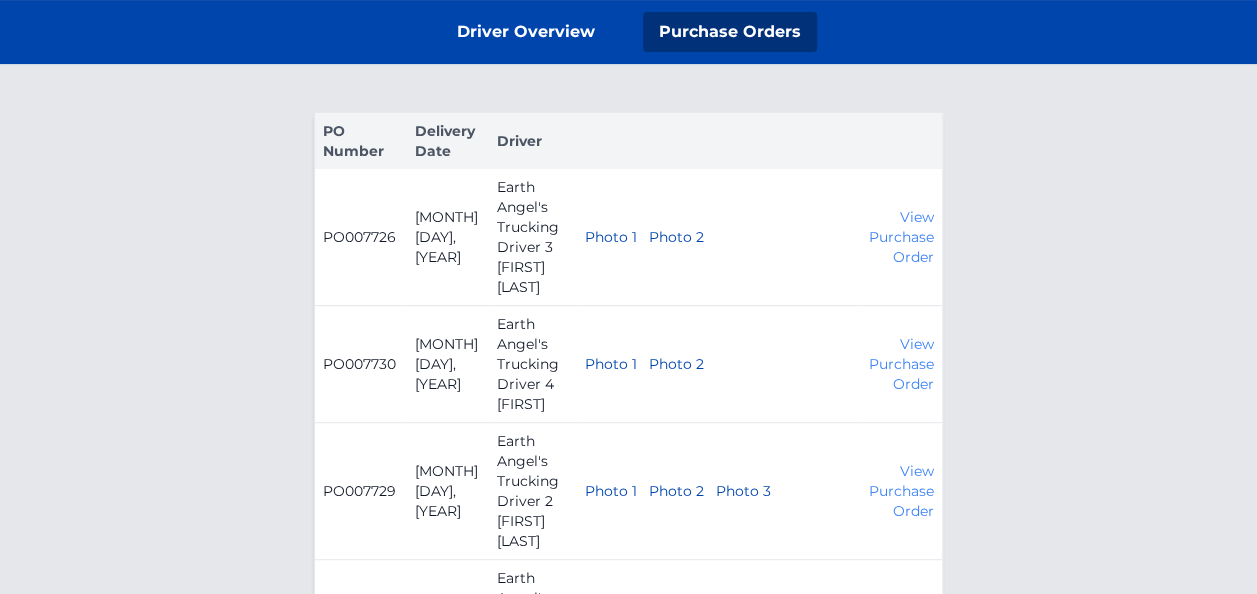 scroll, scrollTop: 0, scrollLeft: 0, axis: both 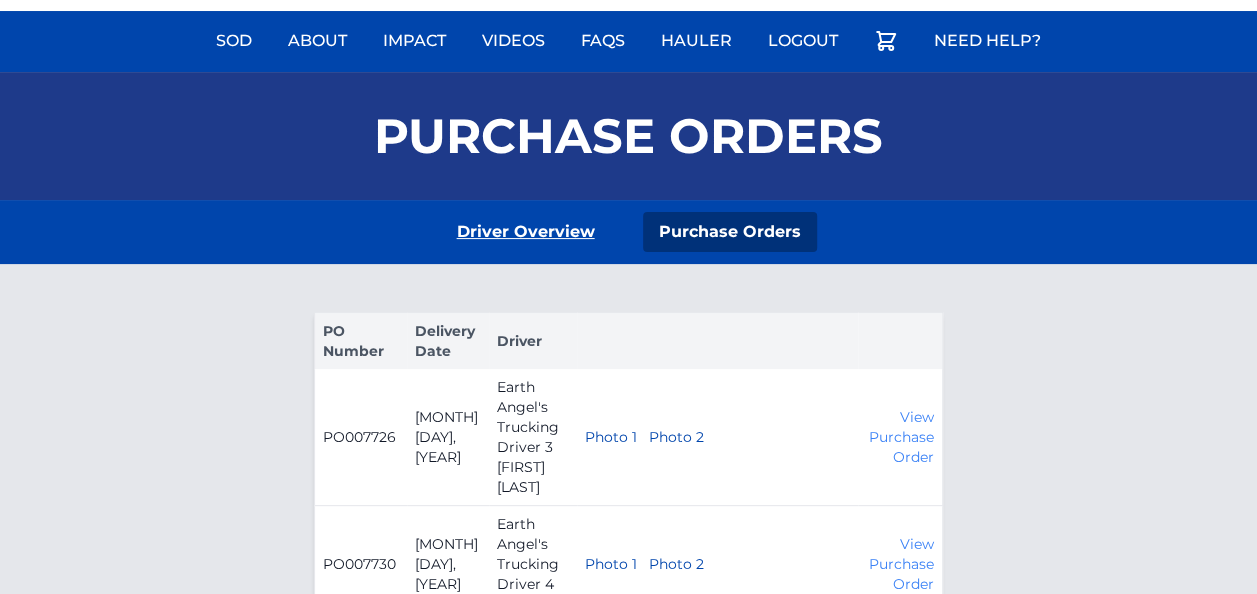 click on "Driver Overview" at bounding box center (526, 232) 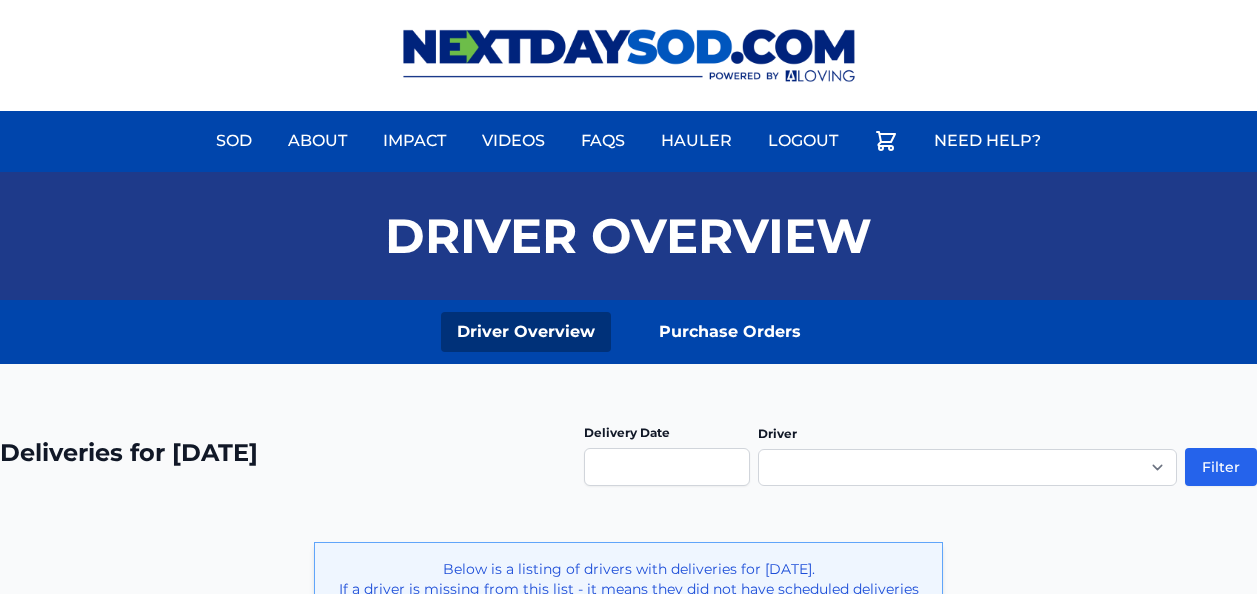 scroll, scrollTop: 0, scrollLeft: 0, axis: both 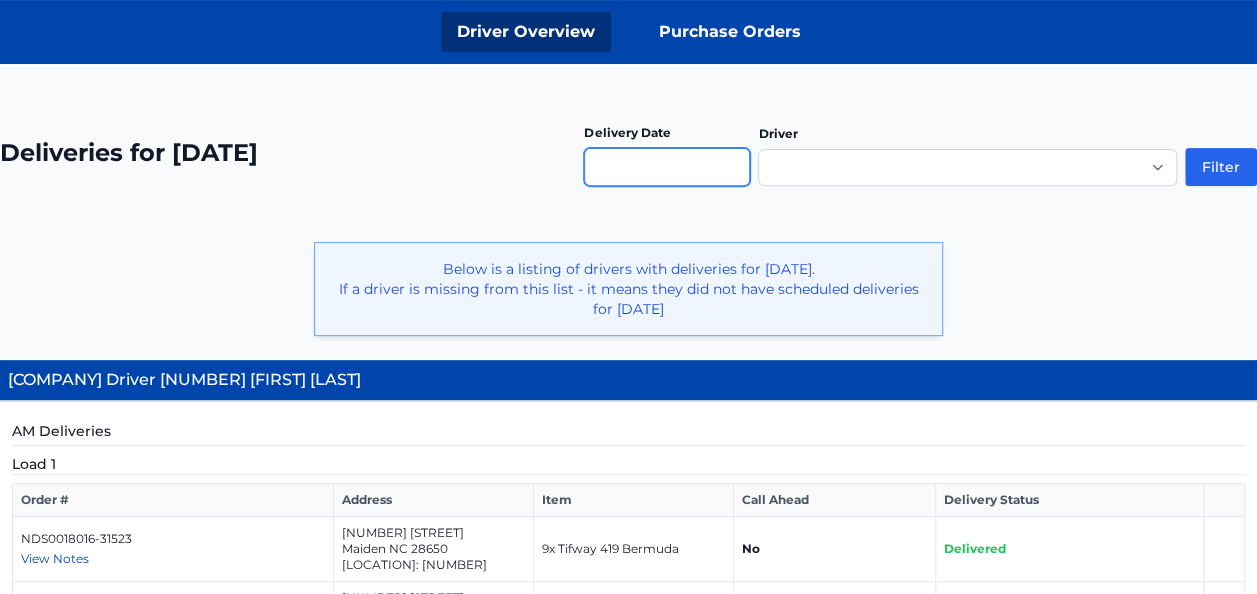 click at bounding box center (667, 167) 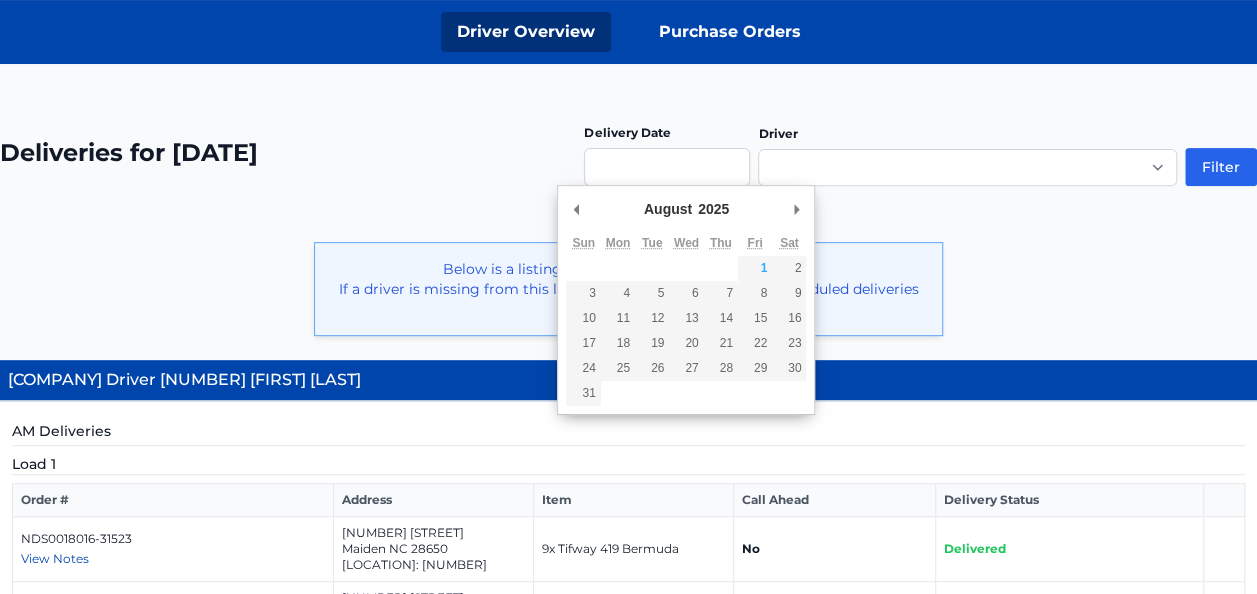 click on "**********" at bounding box center (628, 963) 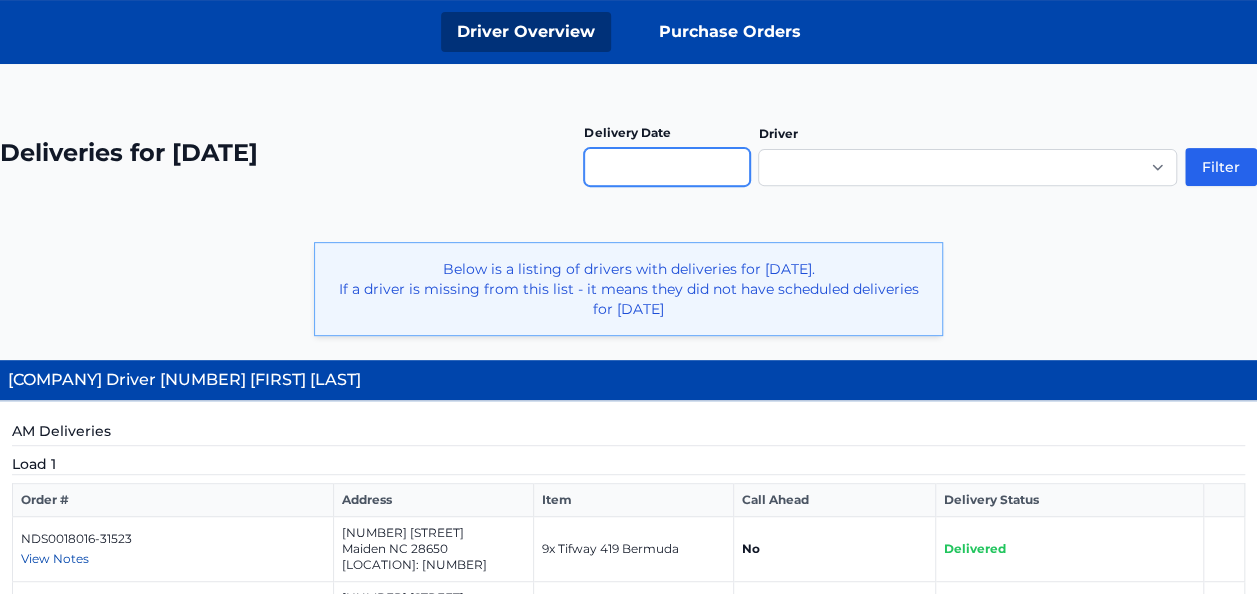 click at bounding box center (667, 167) 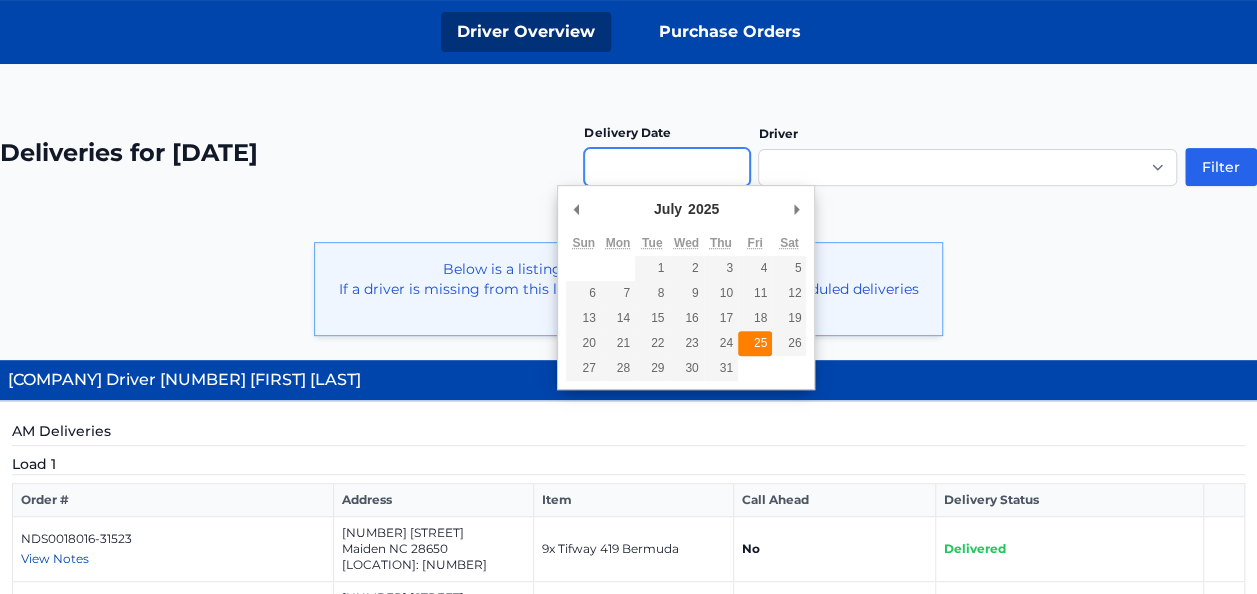 type on "**********" 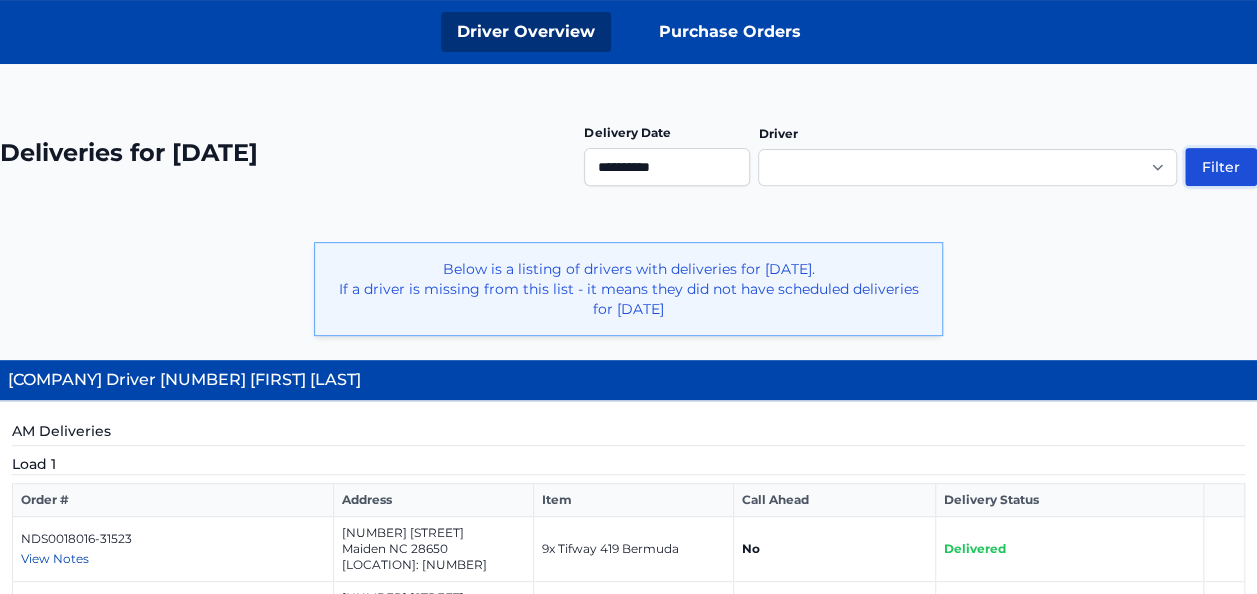 click on "Filter" at bounding box center (1221, 167) 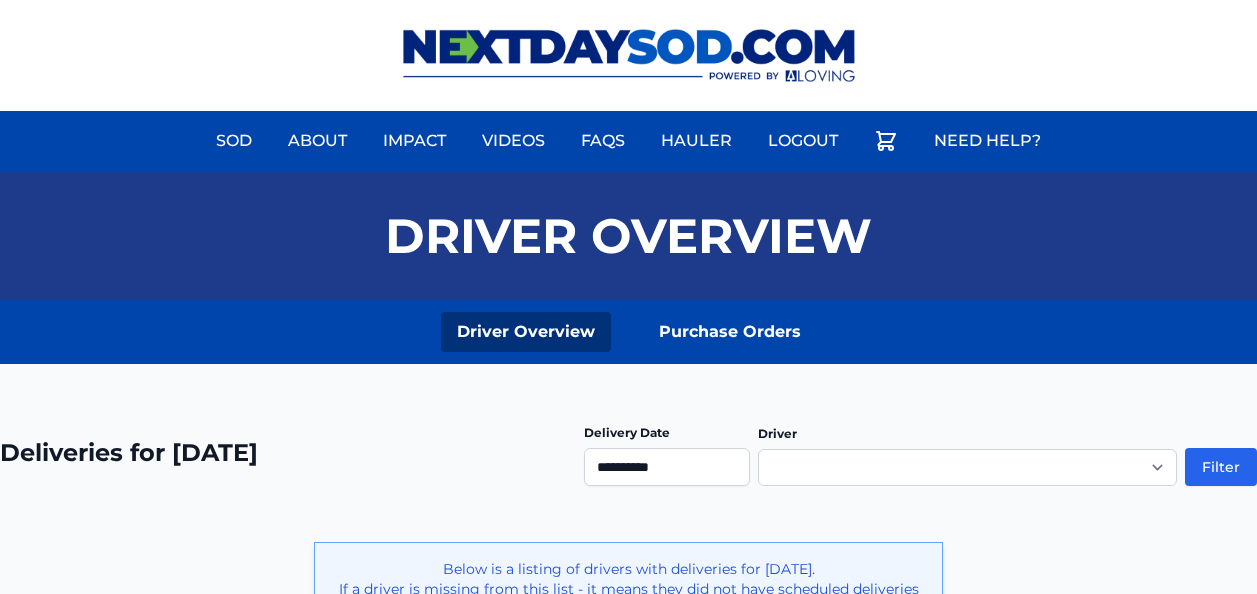 scroll, scrollTop: 0, scrollLeft: 0, axis: both 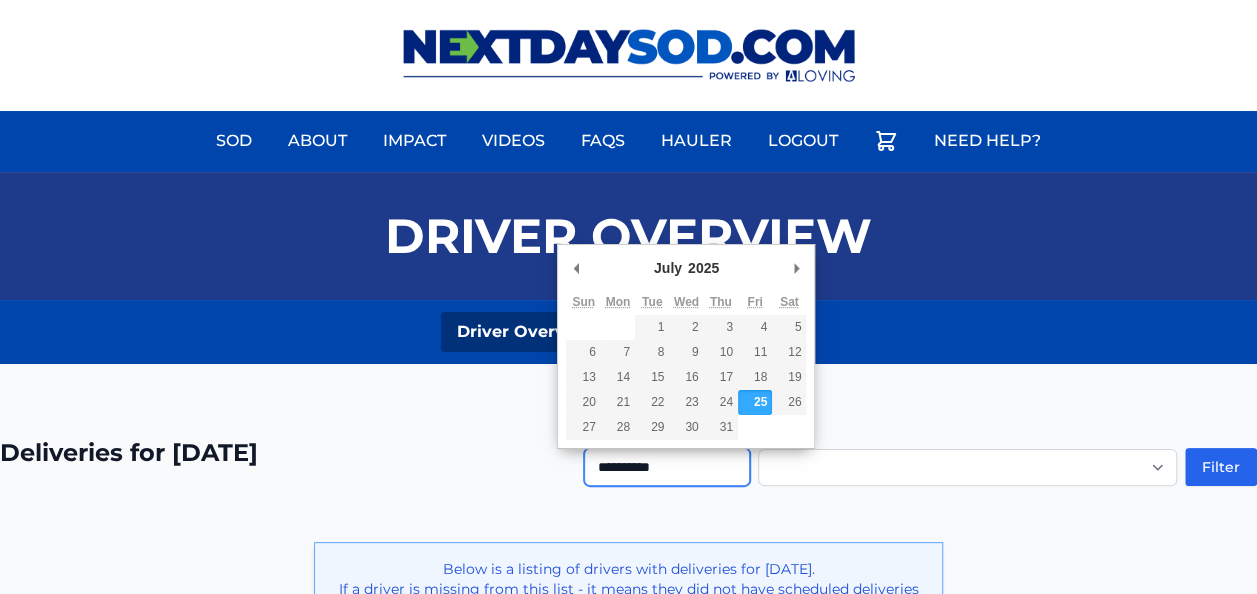 click on "**********" at bounding box center (667, 467) 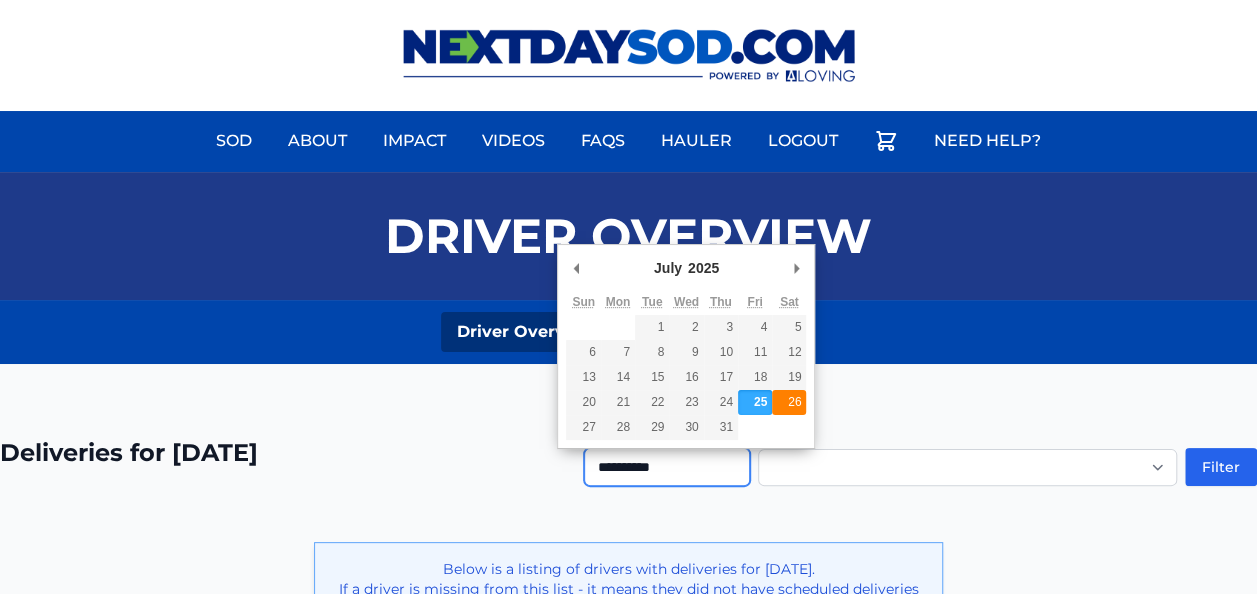 type on "**********" 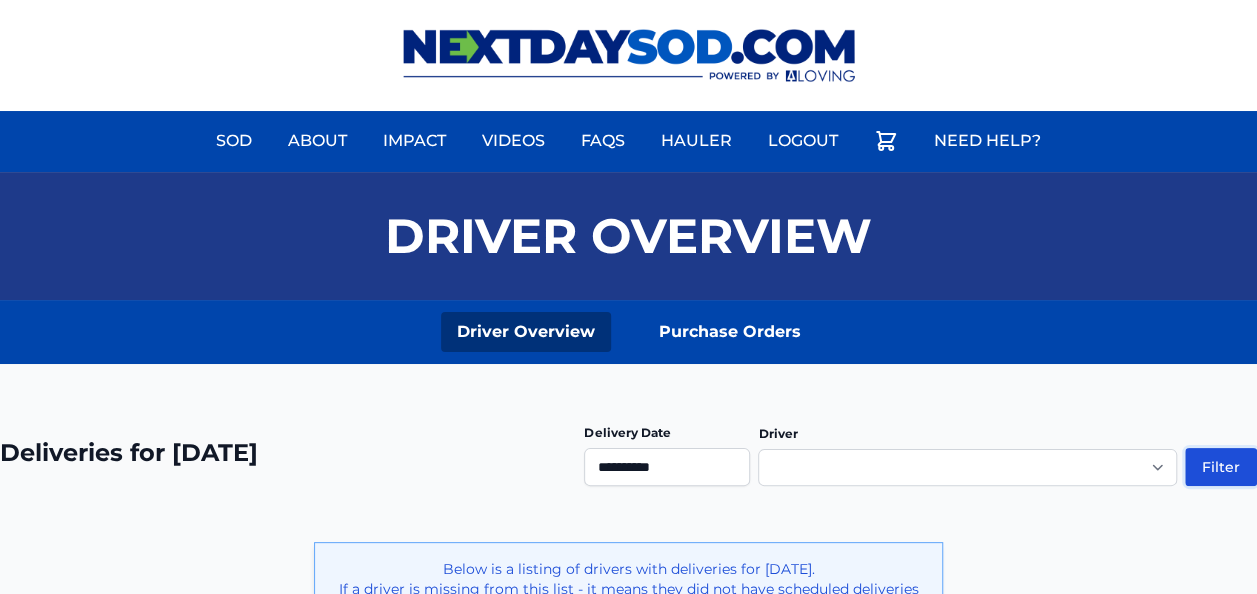 click on "Filter" at bounding box center (1221, 467) 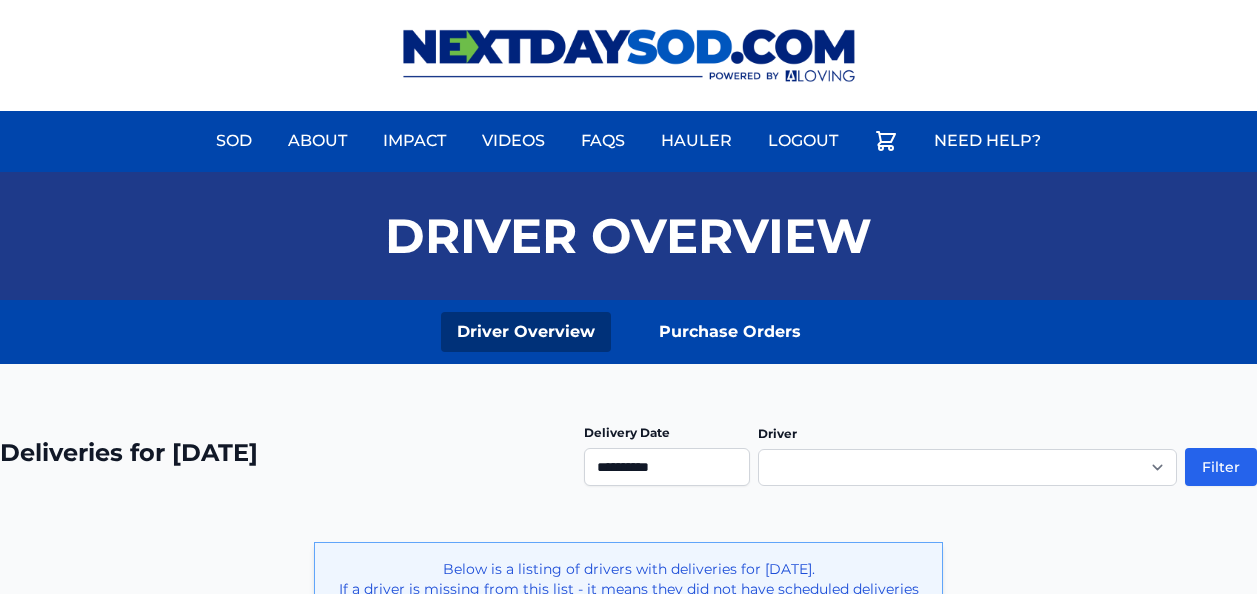 scroll, scrollTop: 188, scrollLeft: 0, axis: vertical 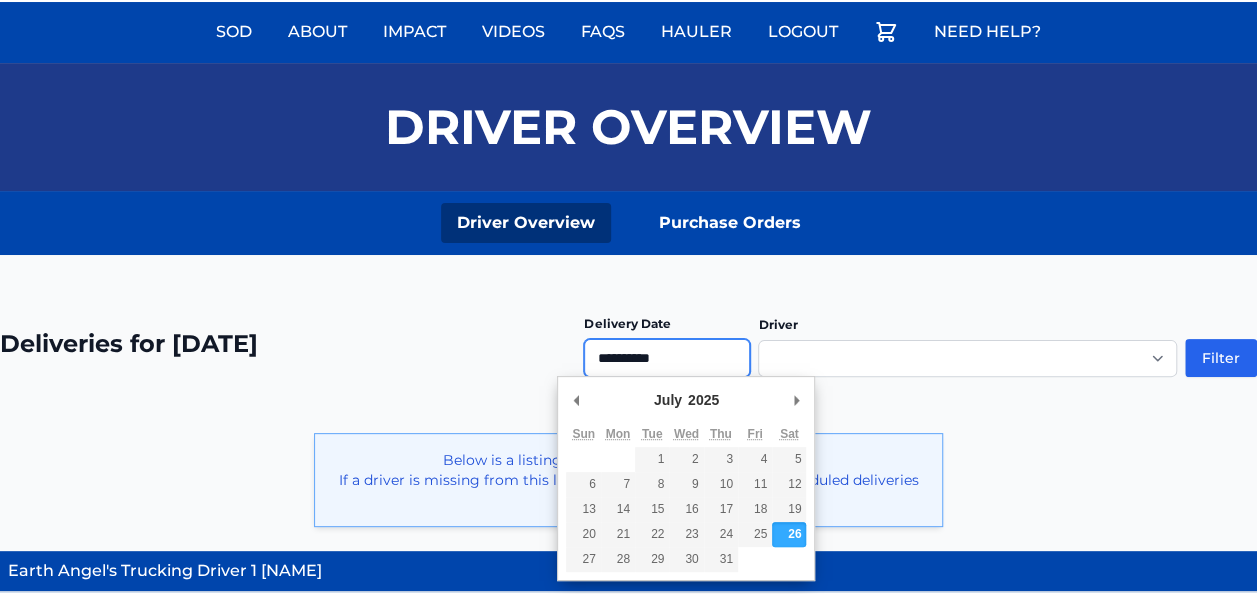 click on "**********" at bounding box center (667, 358) 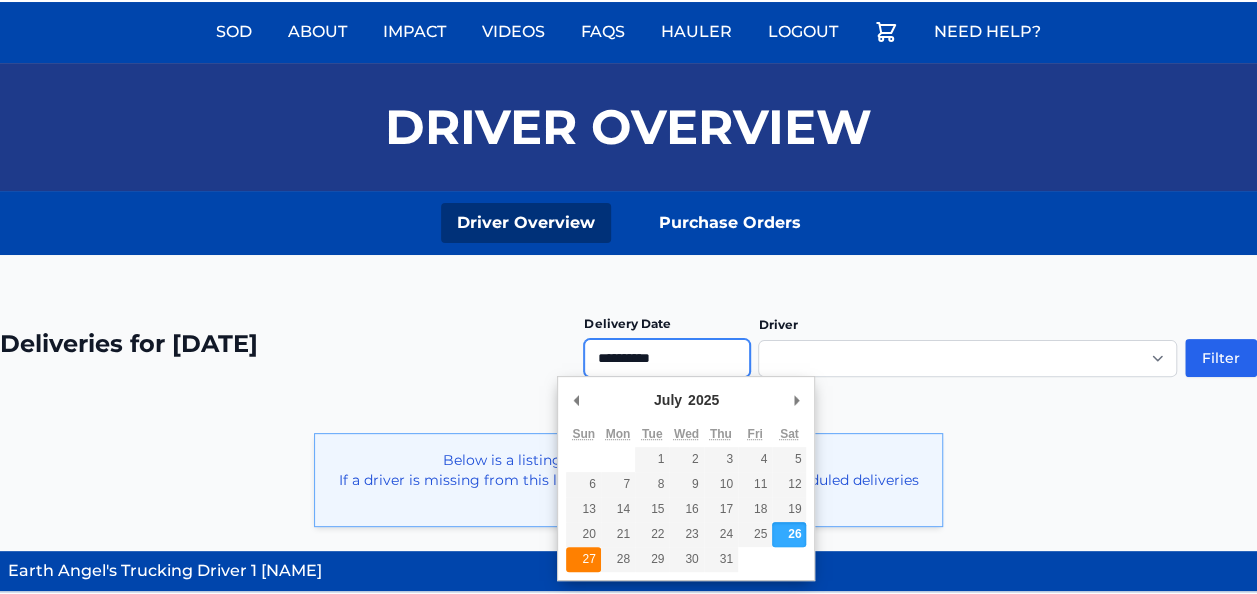 type on "**********" 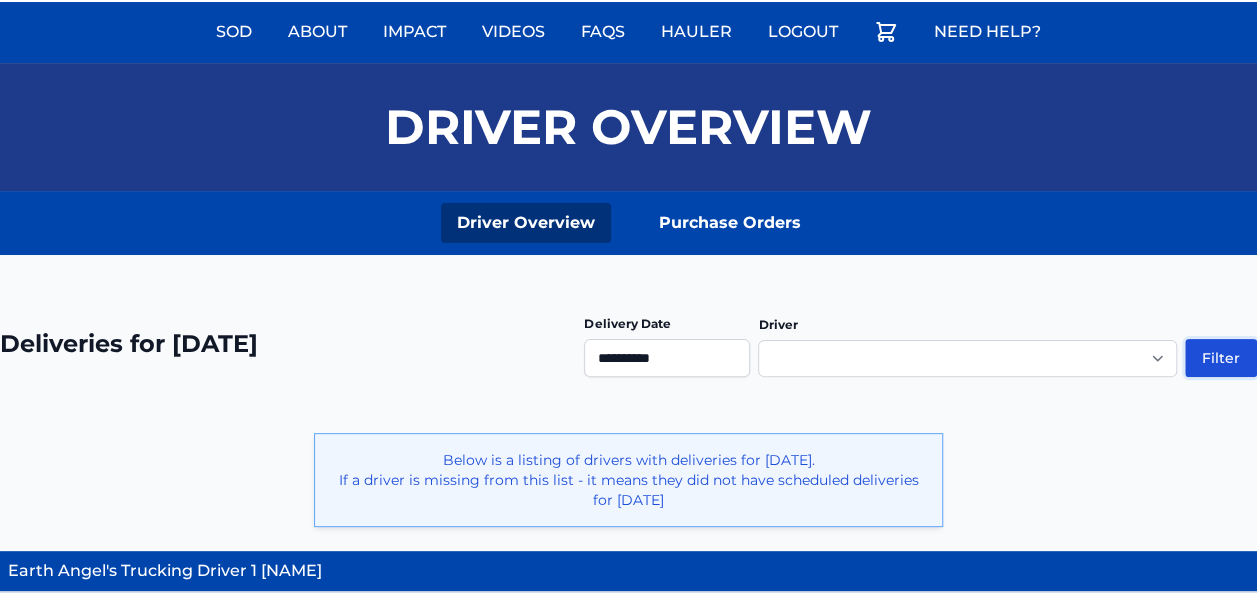 click on "Filter" at bounding box center [1221, 358] 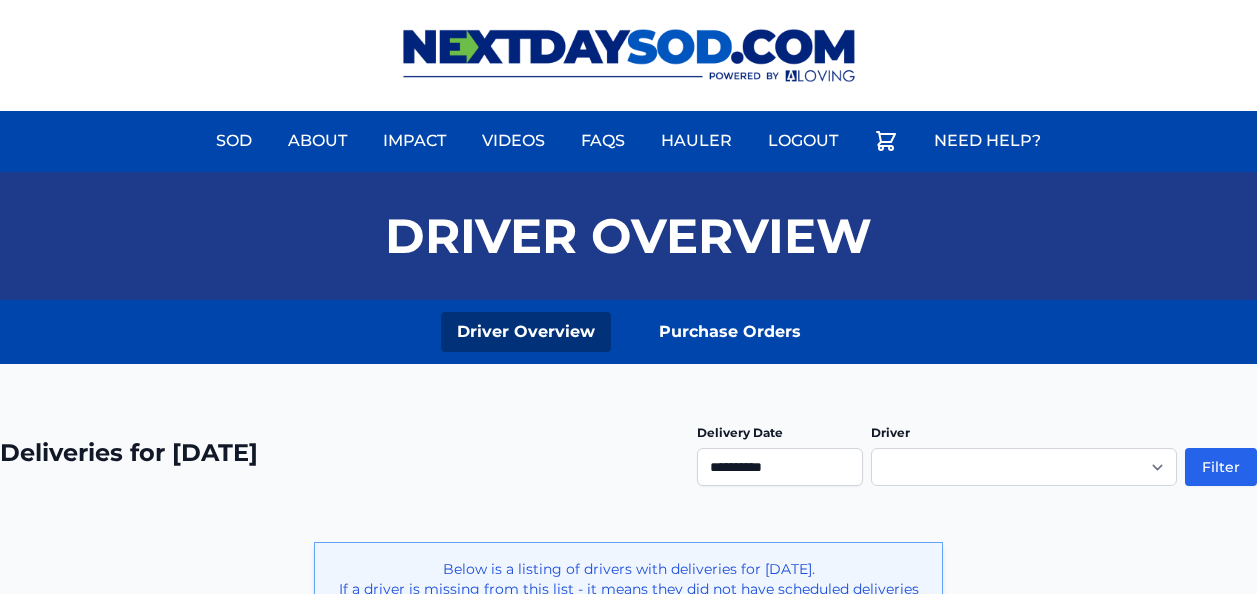scroll, scrollTop: 0, scrollLeft: 0, axis: both 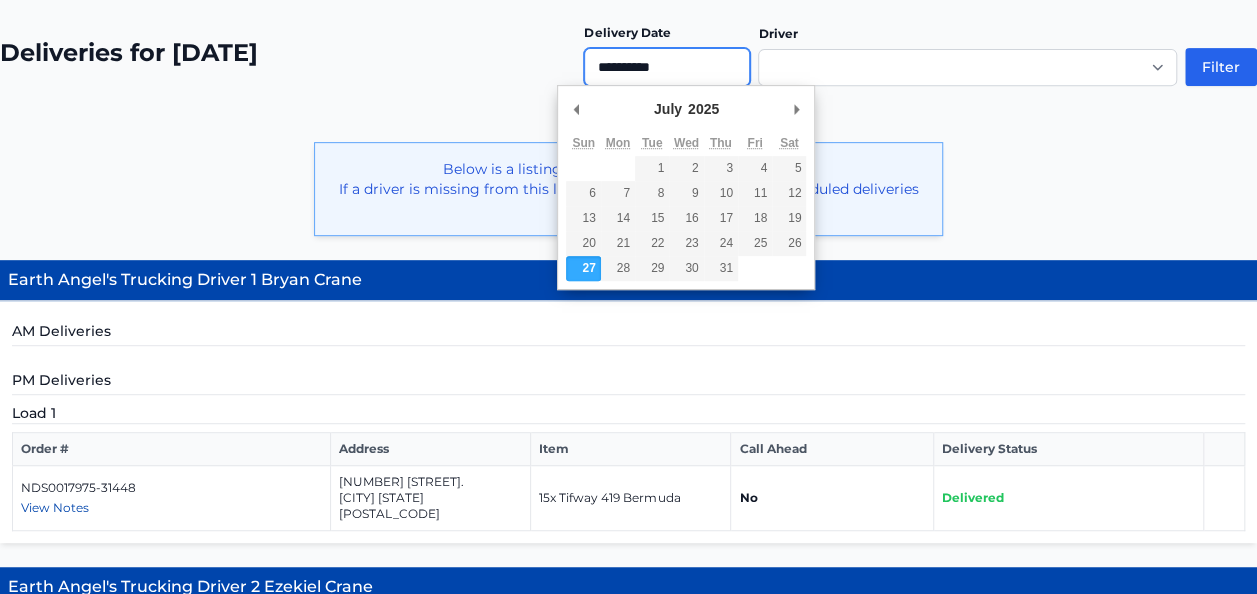 click on "**********" at bounding box center (667, 67) 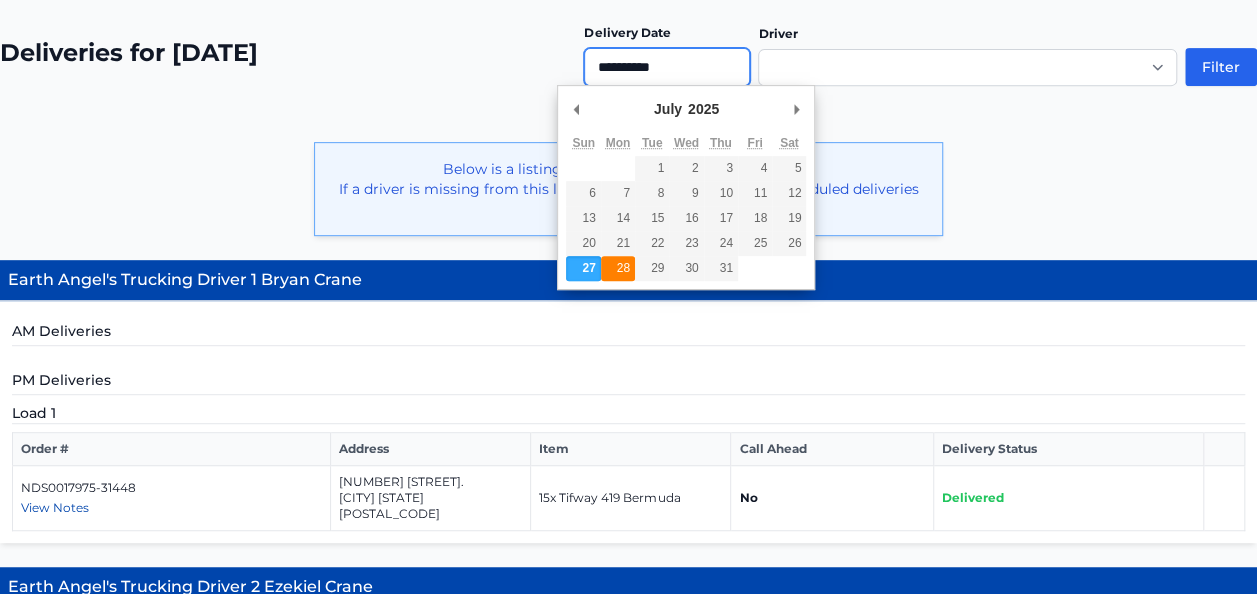 type on "**********" 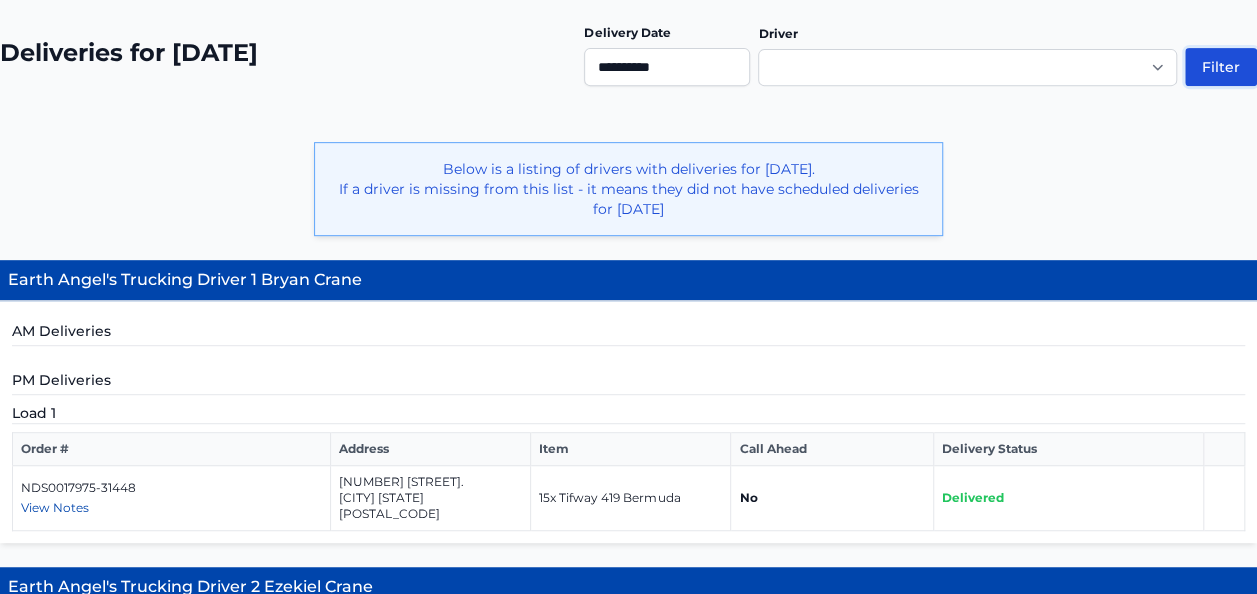 click on "Filter" at bounding box center [1221, 67] 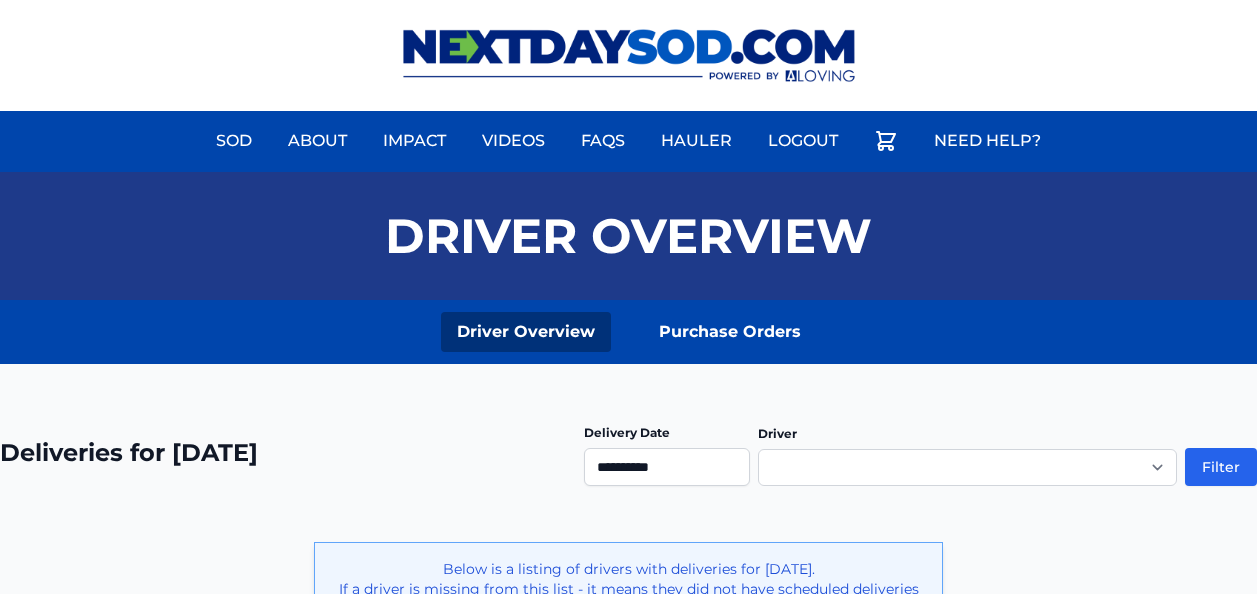 scroll, scrollTop: 0, scrollLeft: 0, axis: both 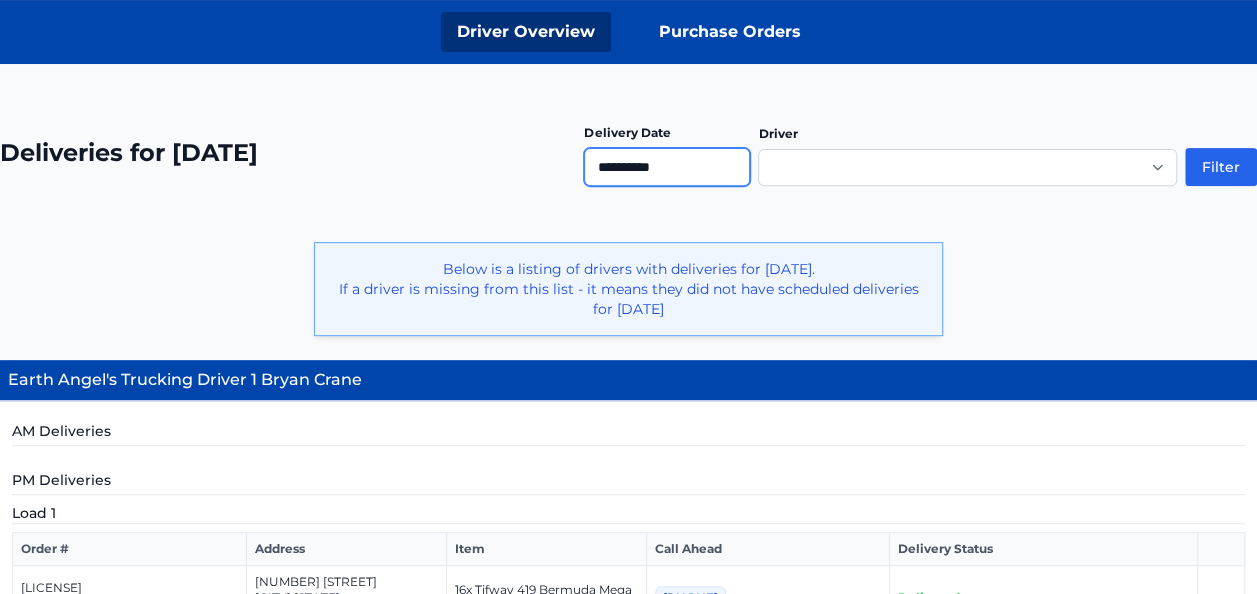 click on "**********" at bounding box center [667, 167] 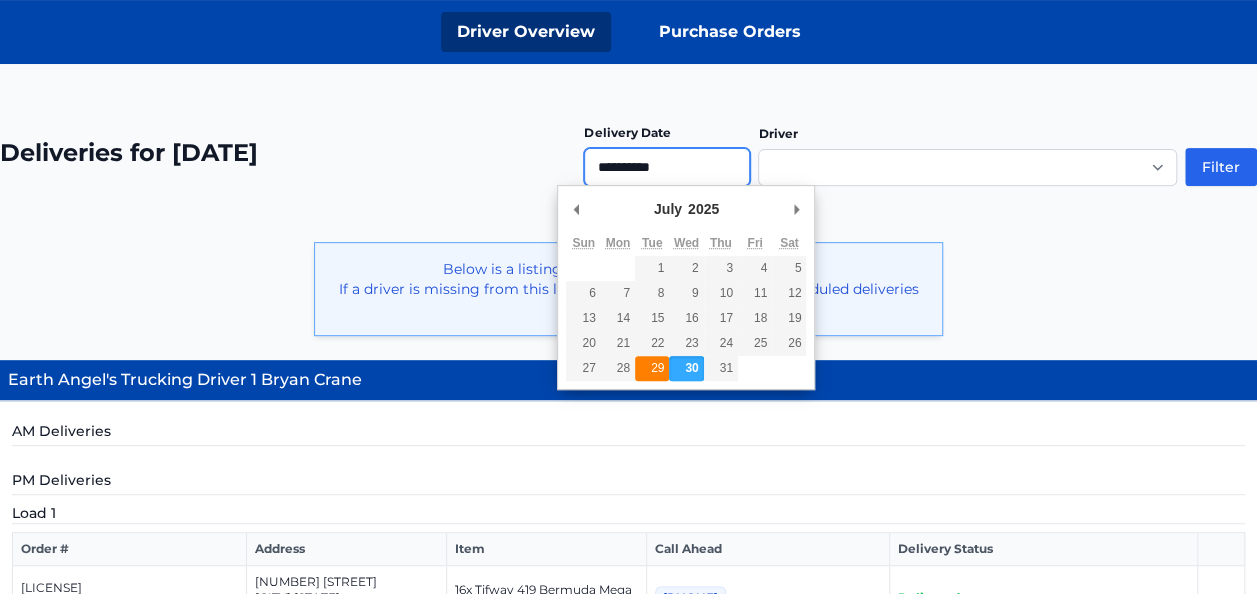 type on "**********" 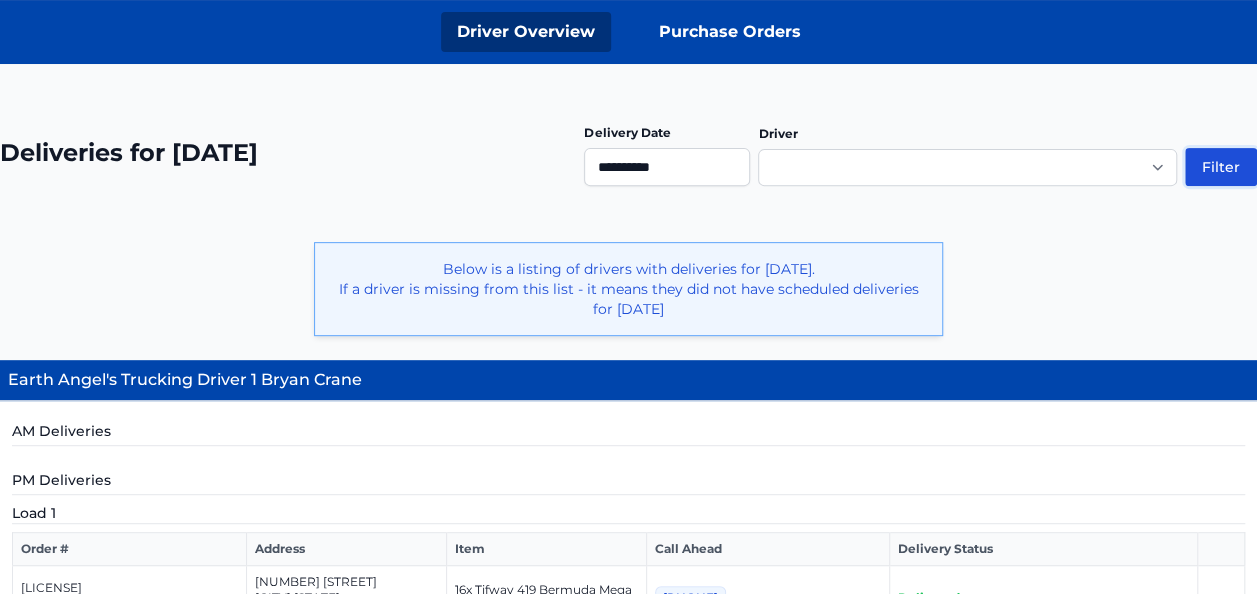 click on "Filter" at bounding box center [1221, 167] 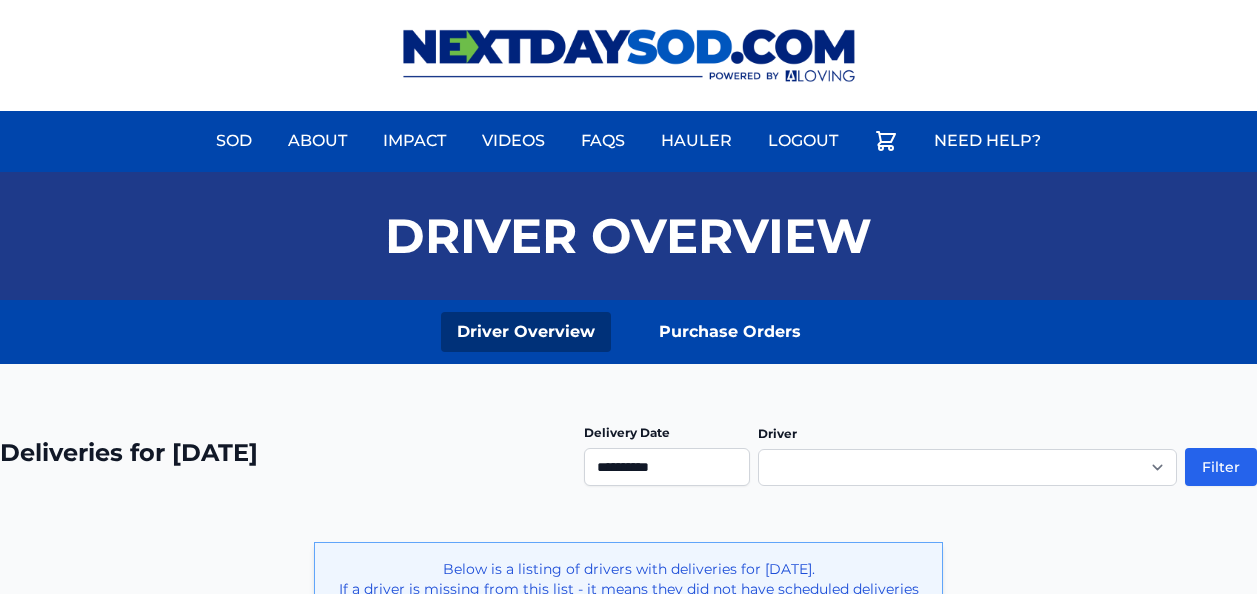 scroll, scrollTop: 0, scrollLeft: 0, axis: both 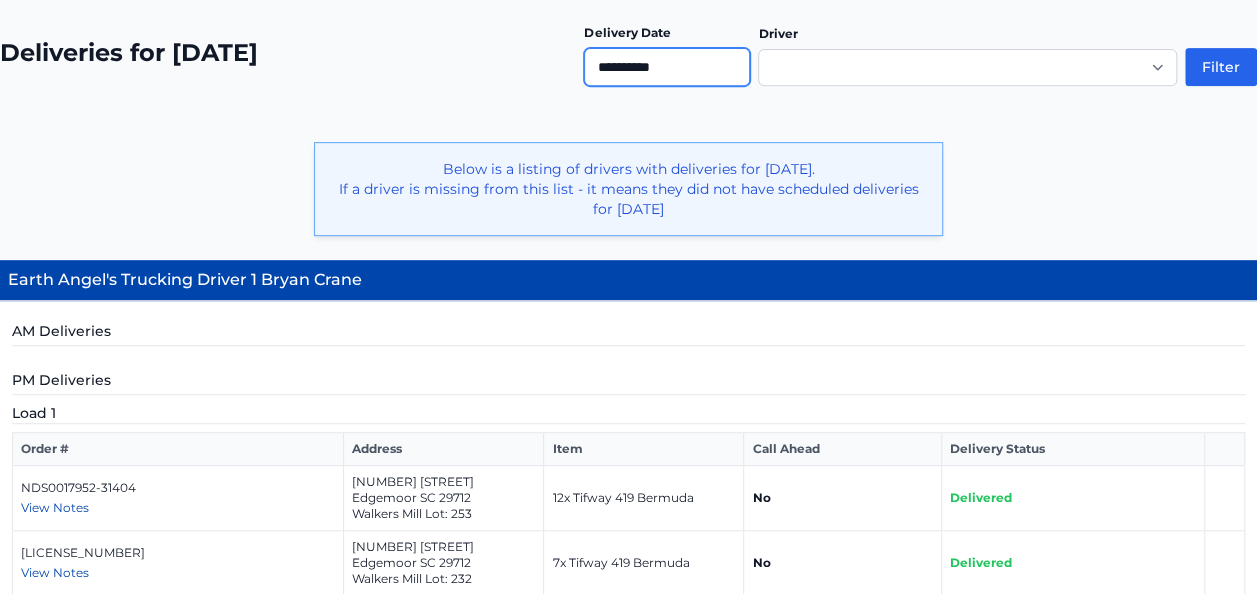 click on "**********" at bounding box center [667, 67] 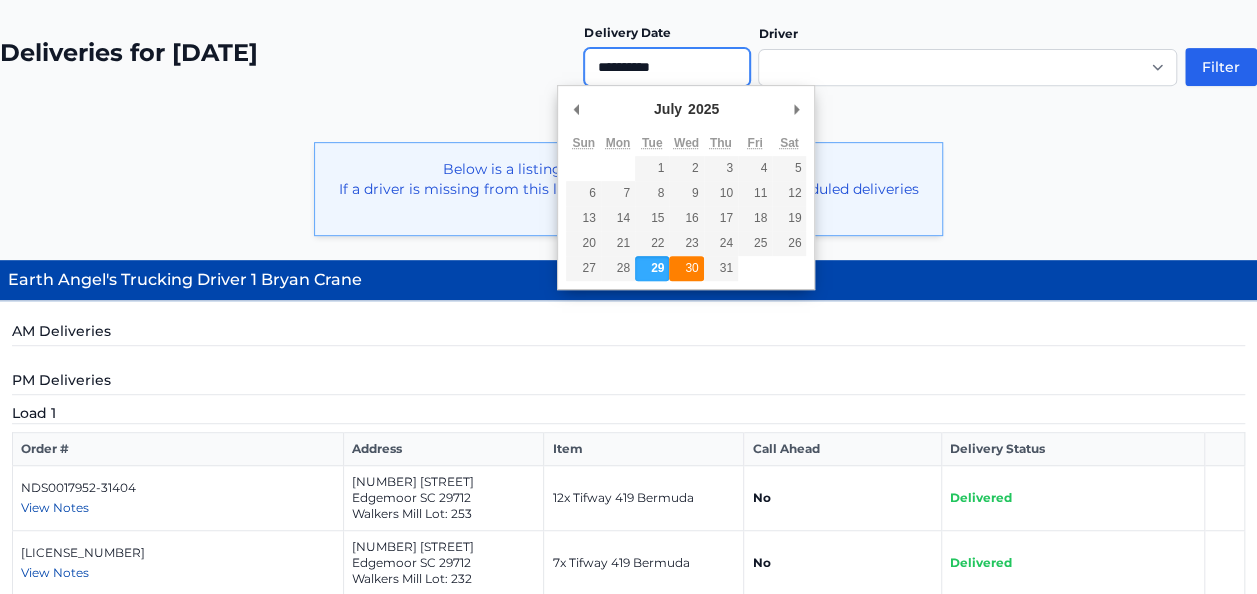 type on "**********" 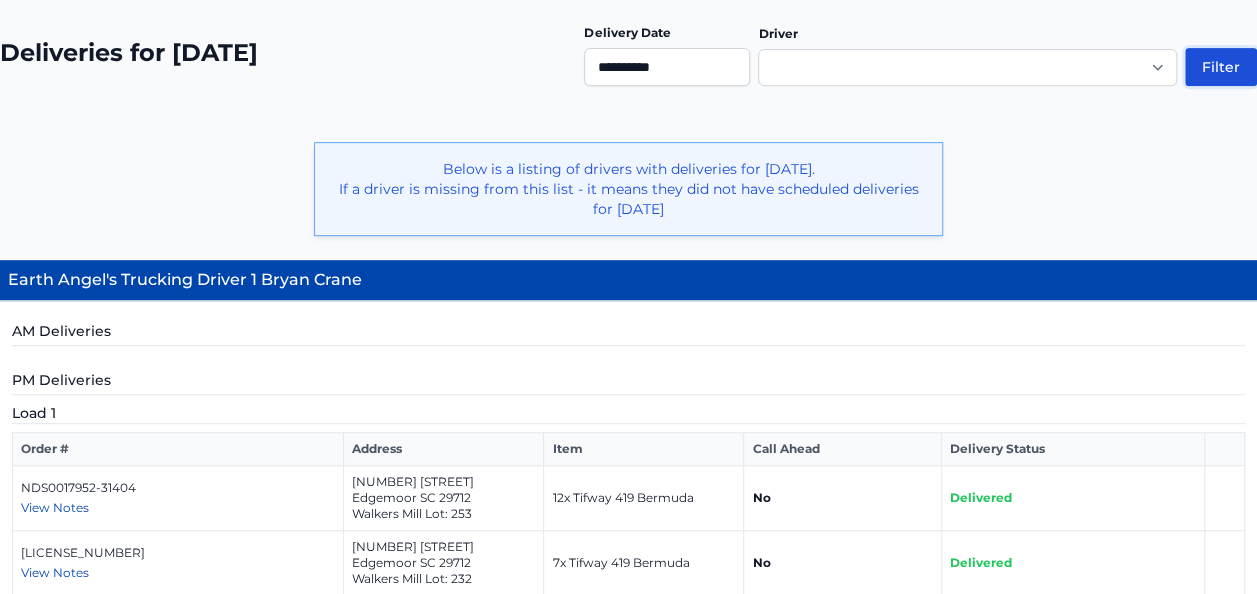 click on "Filter" at bounding box center (1221, 67) 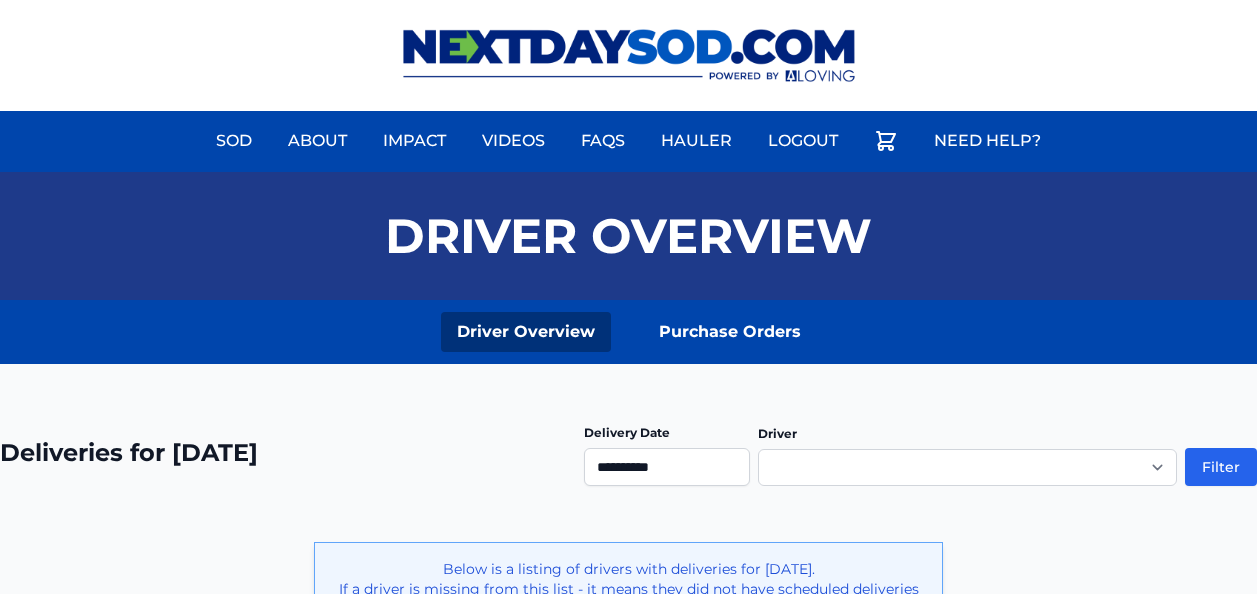 scroll, scrollTop: 0, scrollLeft: 0, axis: both 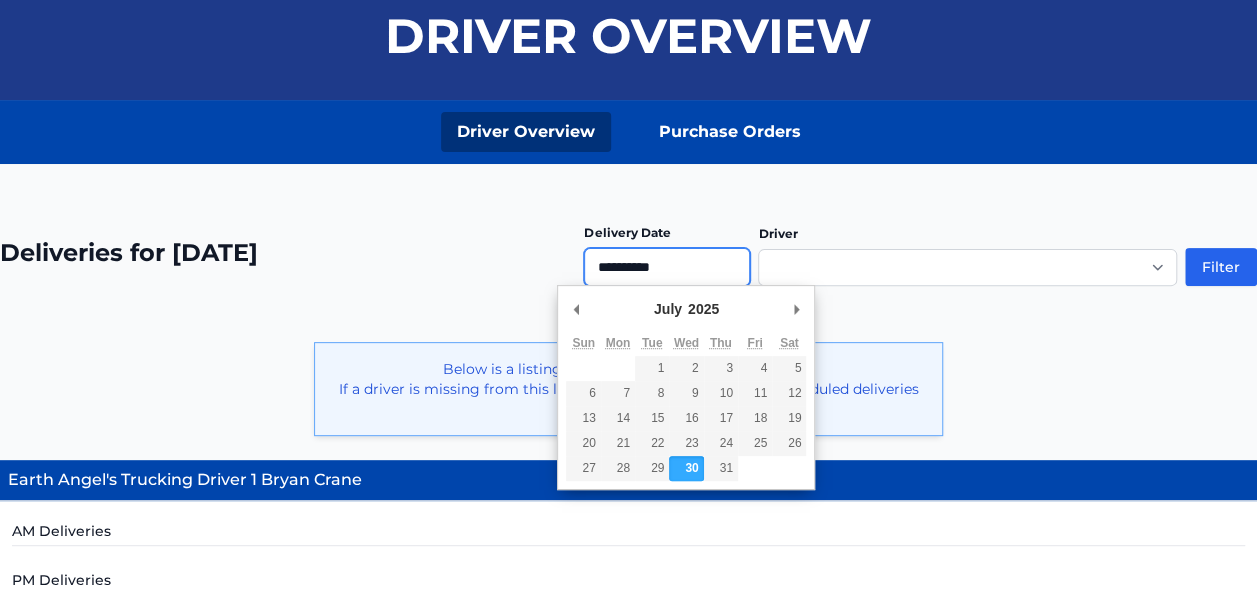click on "**********" at bounding box center (667, 267) 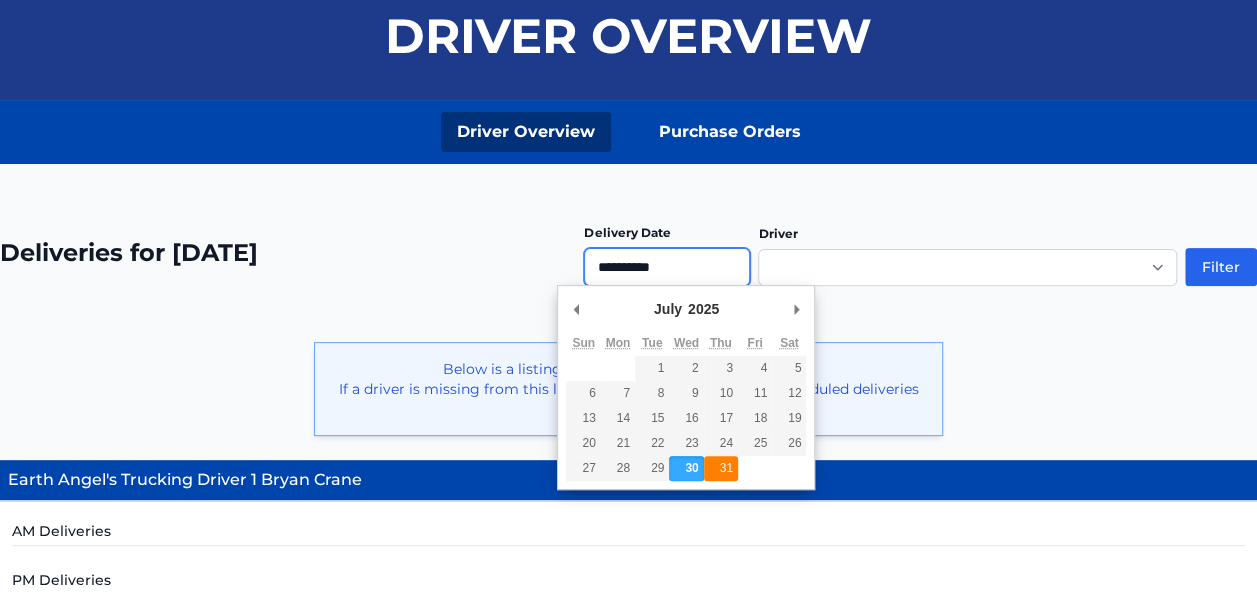 type on "**********" 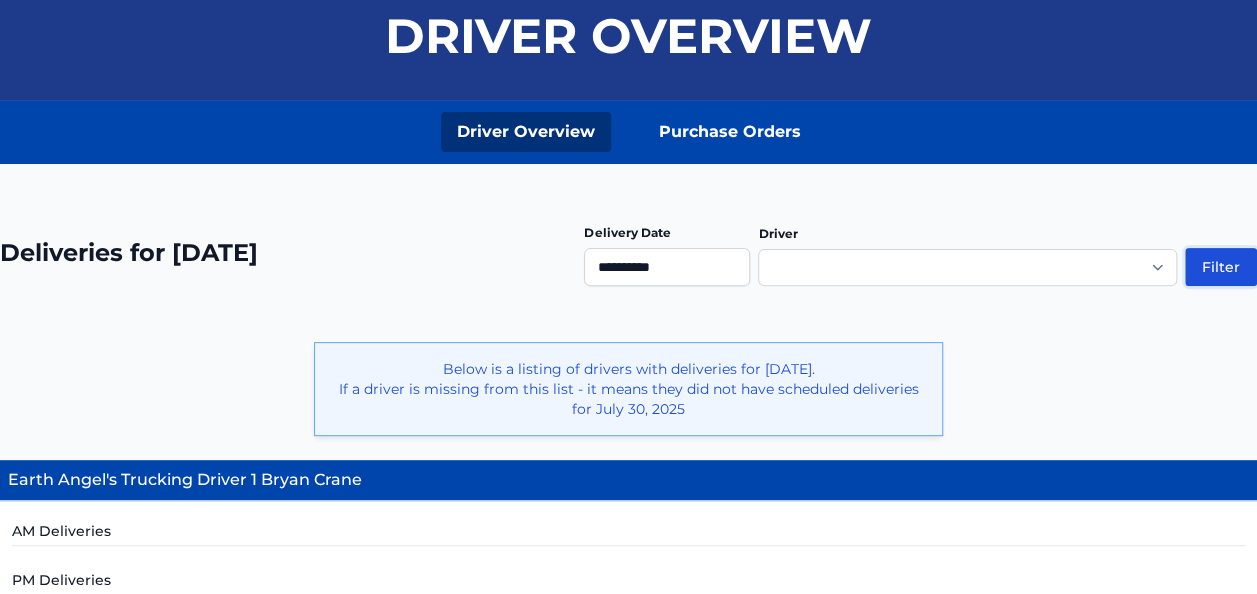 click on "Filter" at bounding box center (1221, 267) 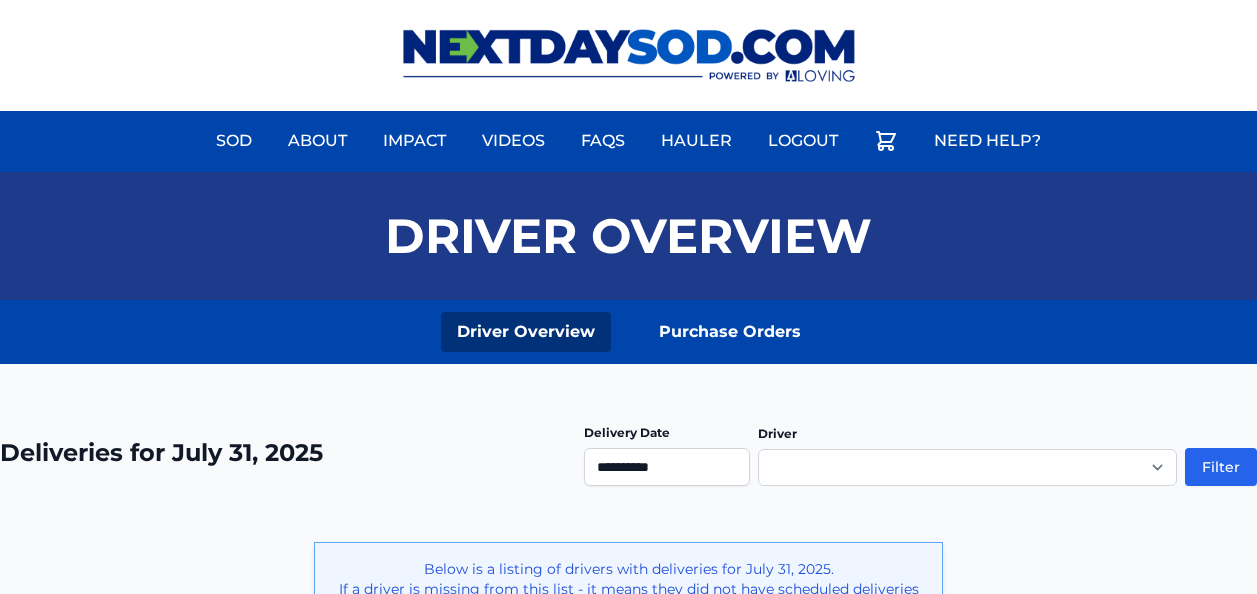 scroll, scrollTop: 0, scrollLeft: 0, axis: both 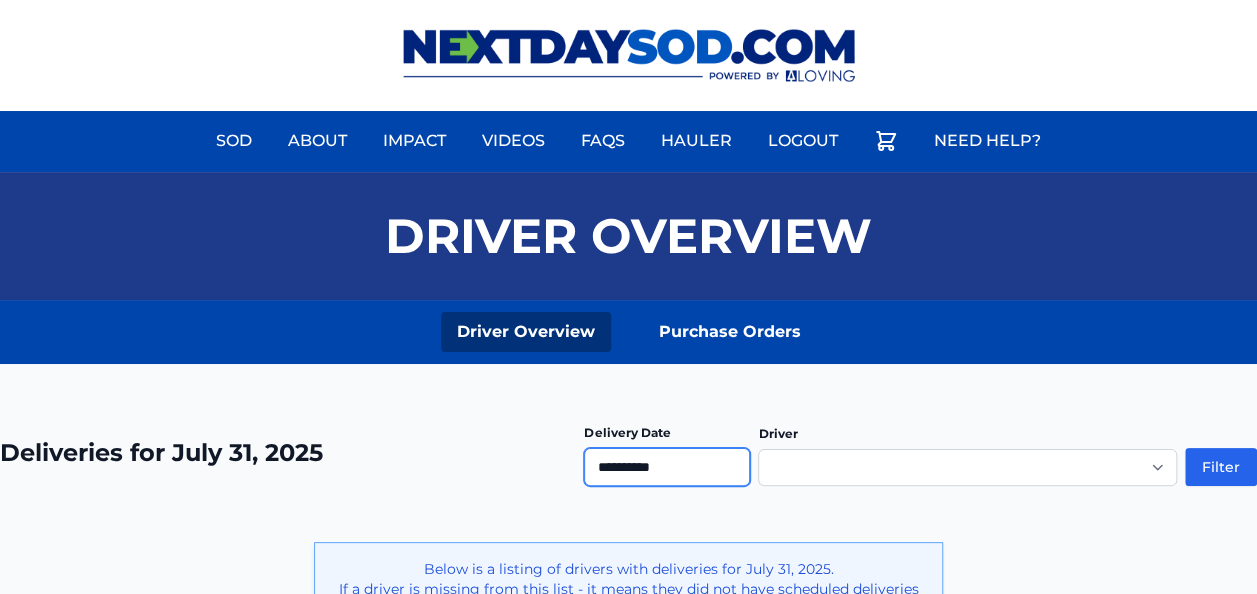 click on "**********" at bounding box center [667, 467] 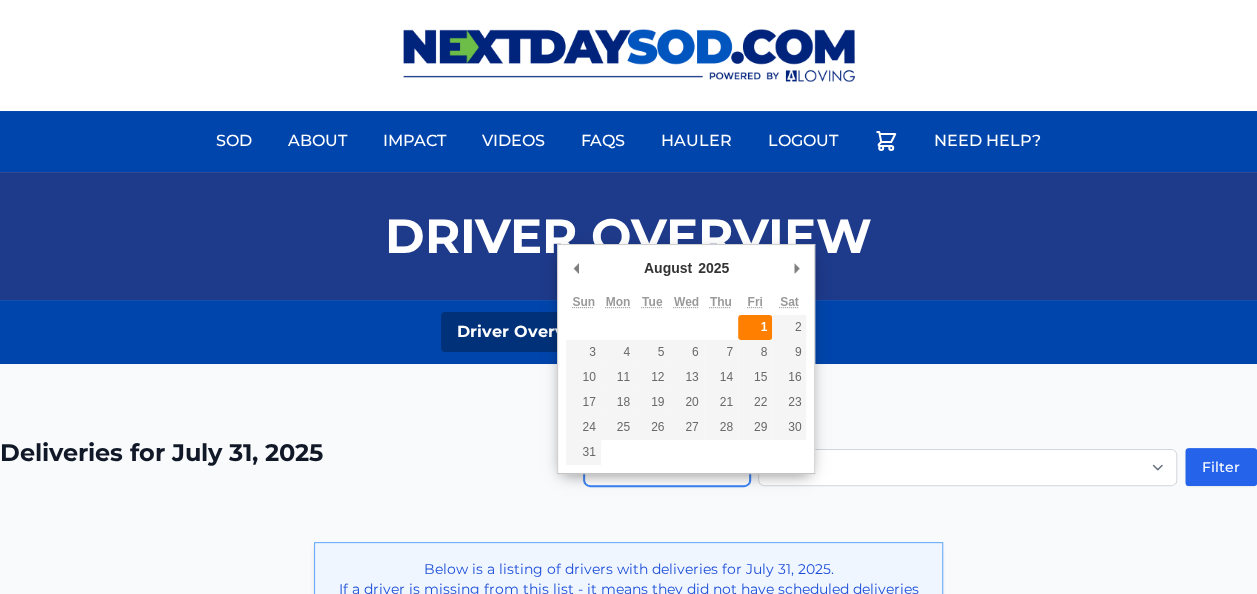 type on "**********" 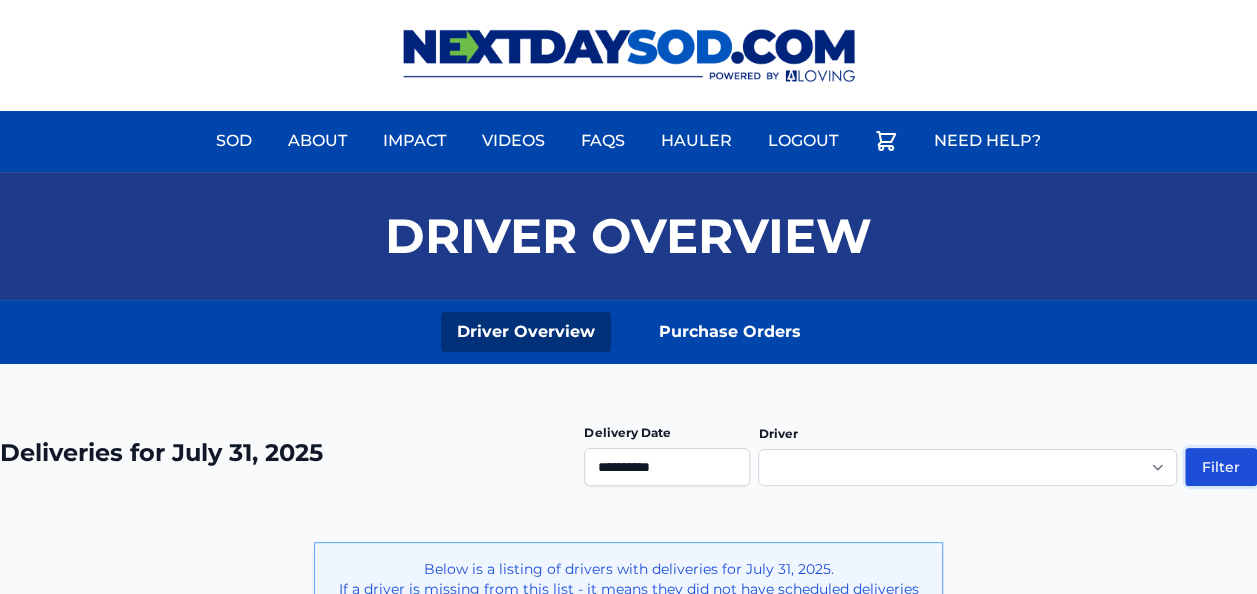 click on "Filter" at bounding box center [1221, 467] 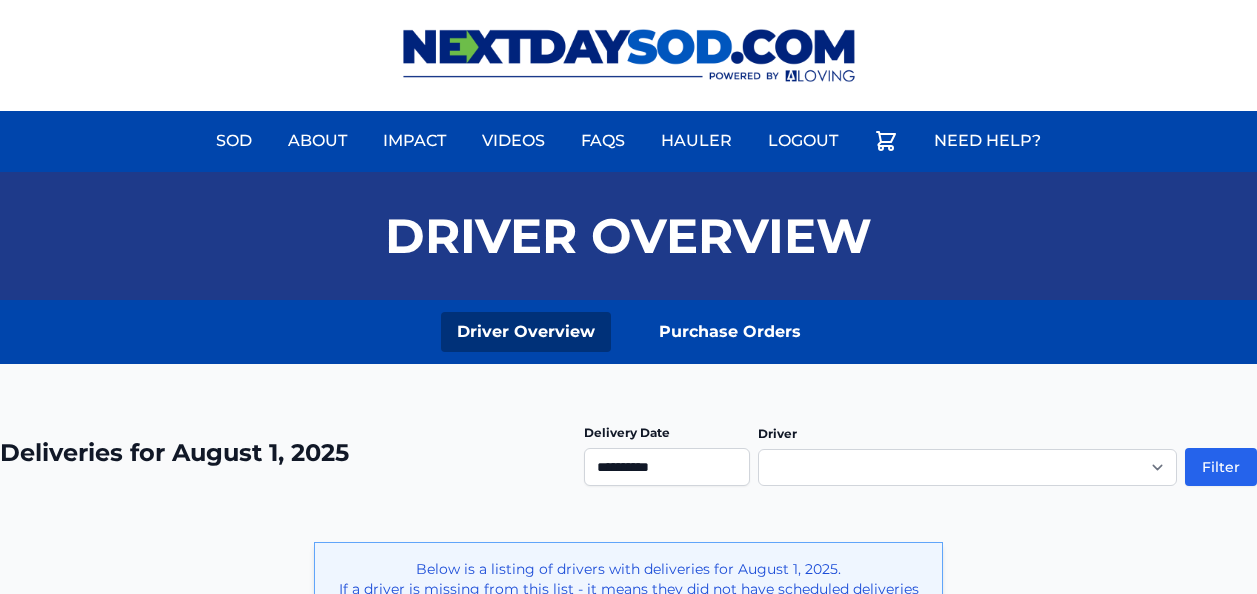 scroll, scrollTop: 0, scrollLeft: 0, axis: both 